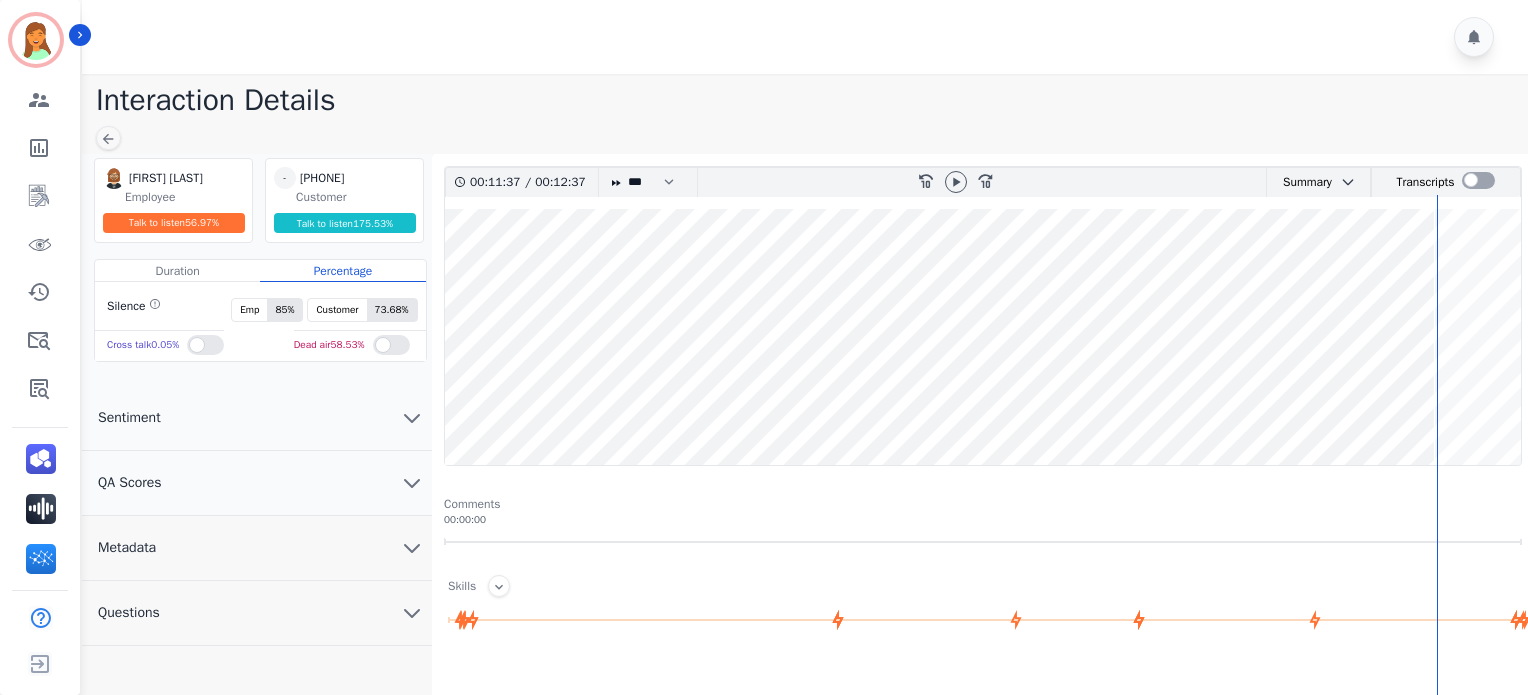 scroll, scrollTop: 0, scrollLeft: 0, axis: both 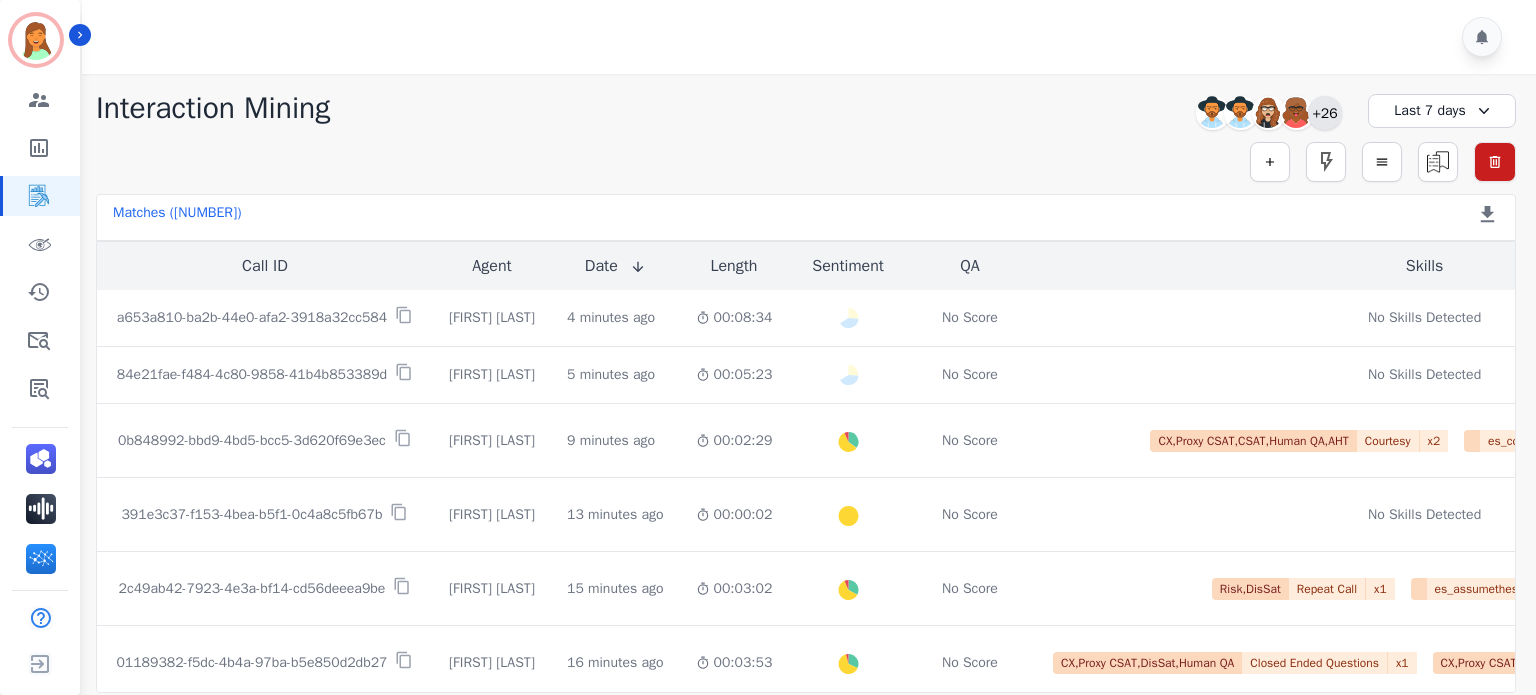 click on "+26" at bounding box center [1325, 113] 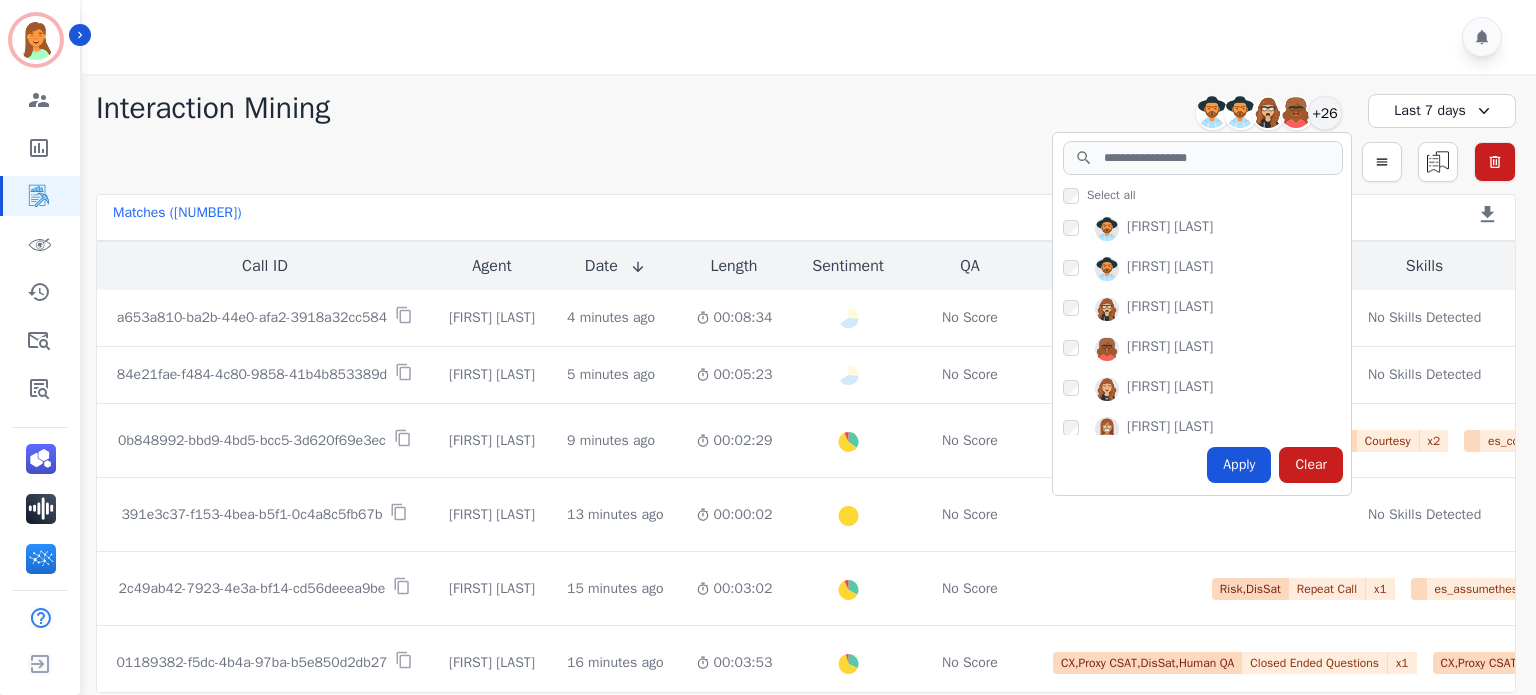 click on "Last 7 days" at bounding box center (1442, 111) 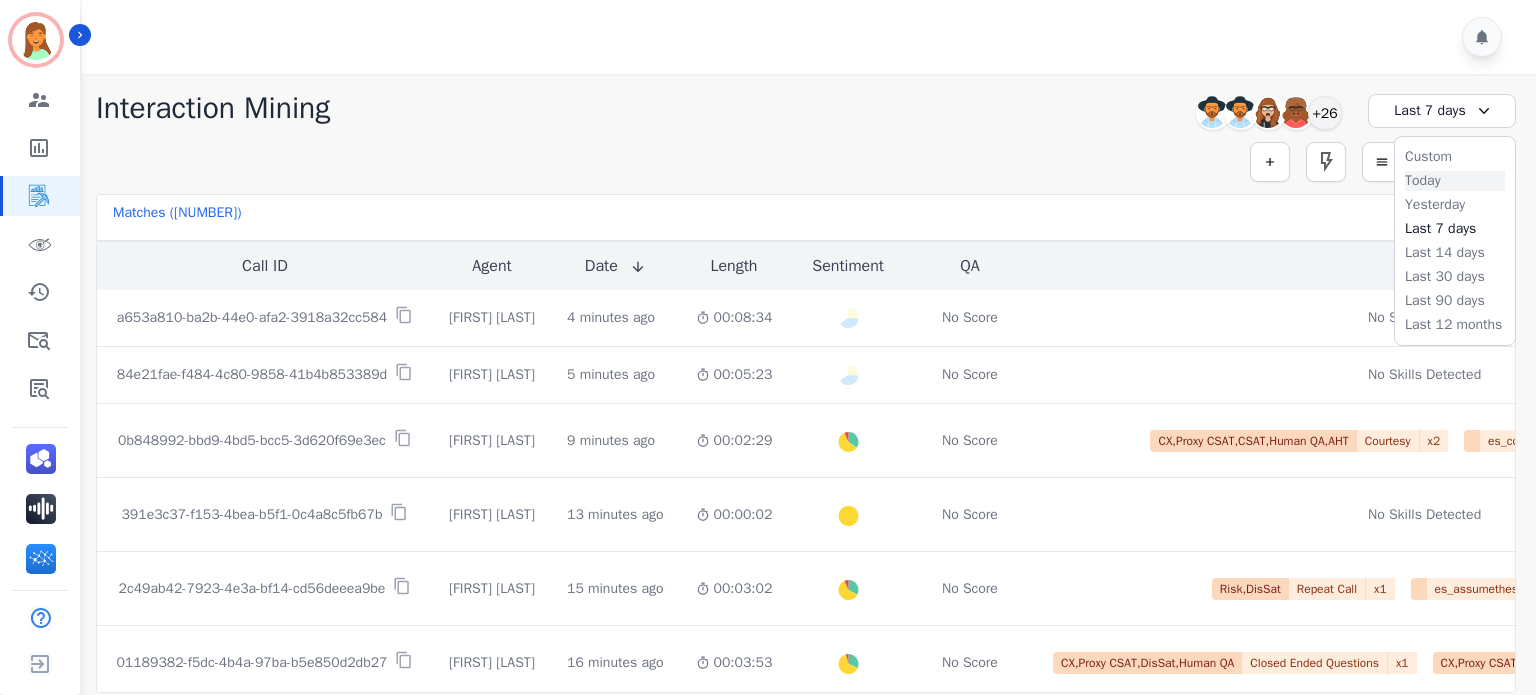 click on "Today" at bounding box center (1455, 181) 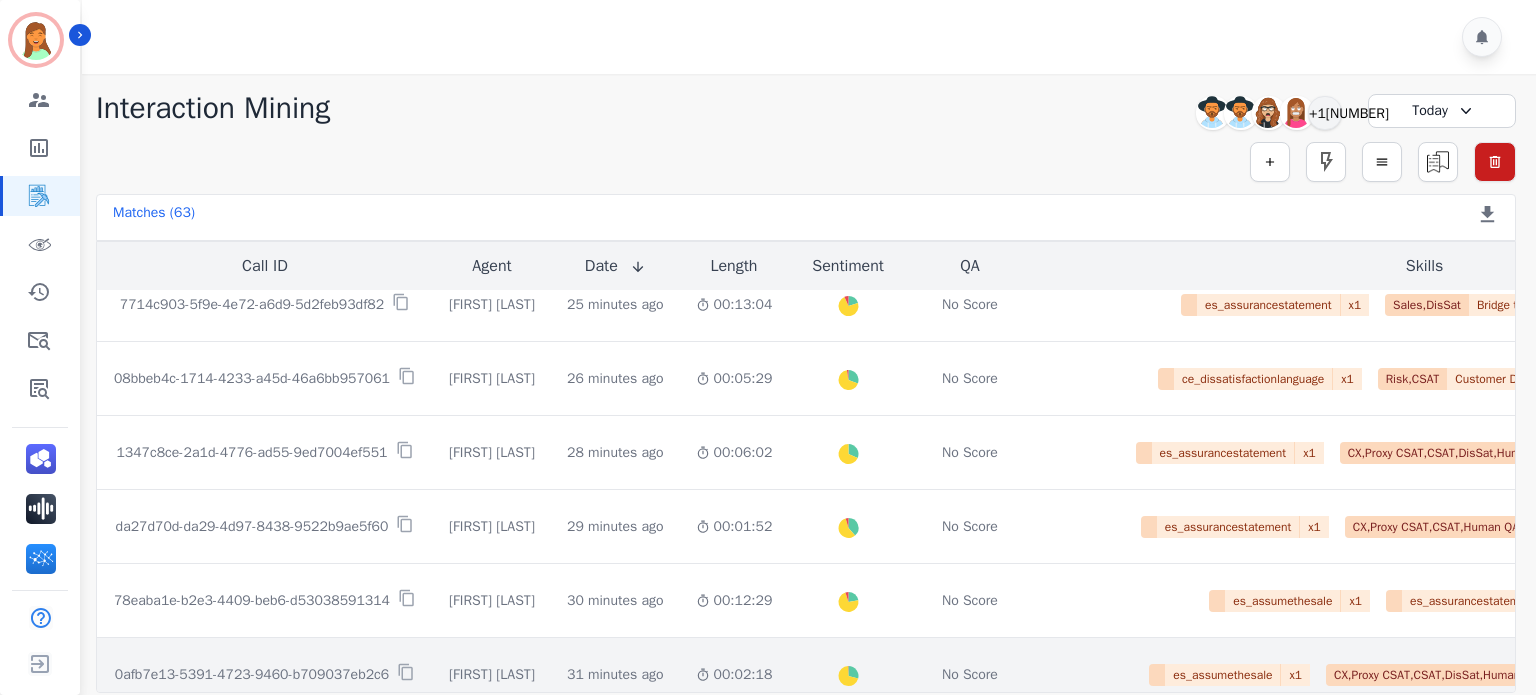 scroll, scrollTop: 1113, scrollLeft: 0, axis: vertical 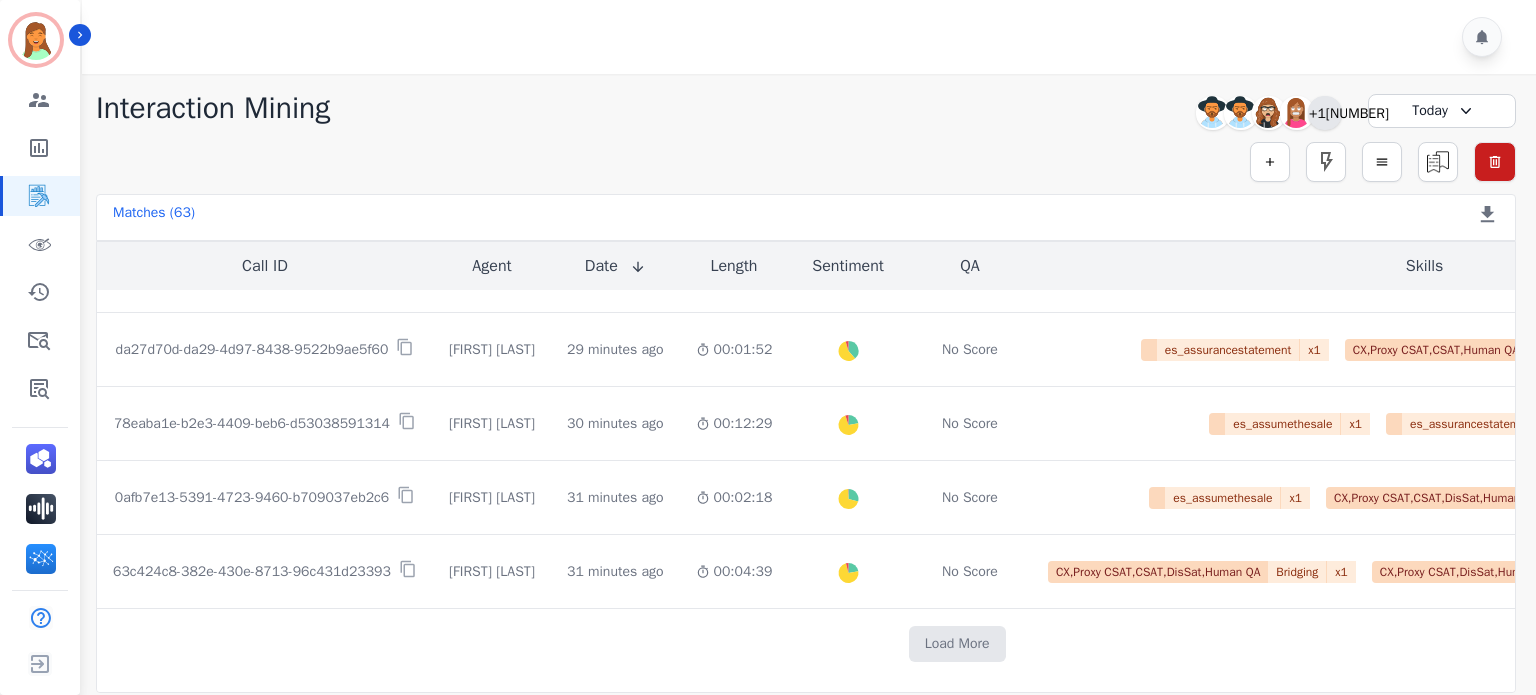 click on "+1[NUMBER]" at bounding box center (1325, 113) 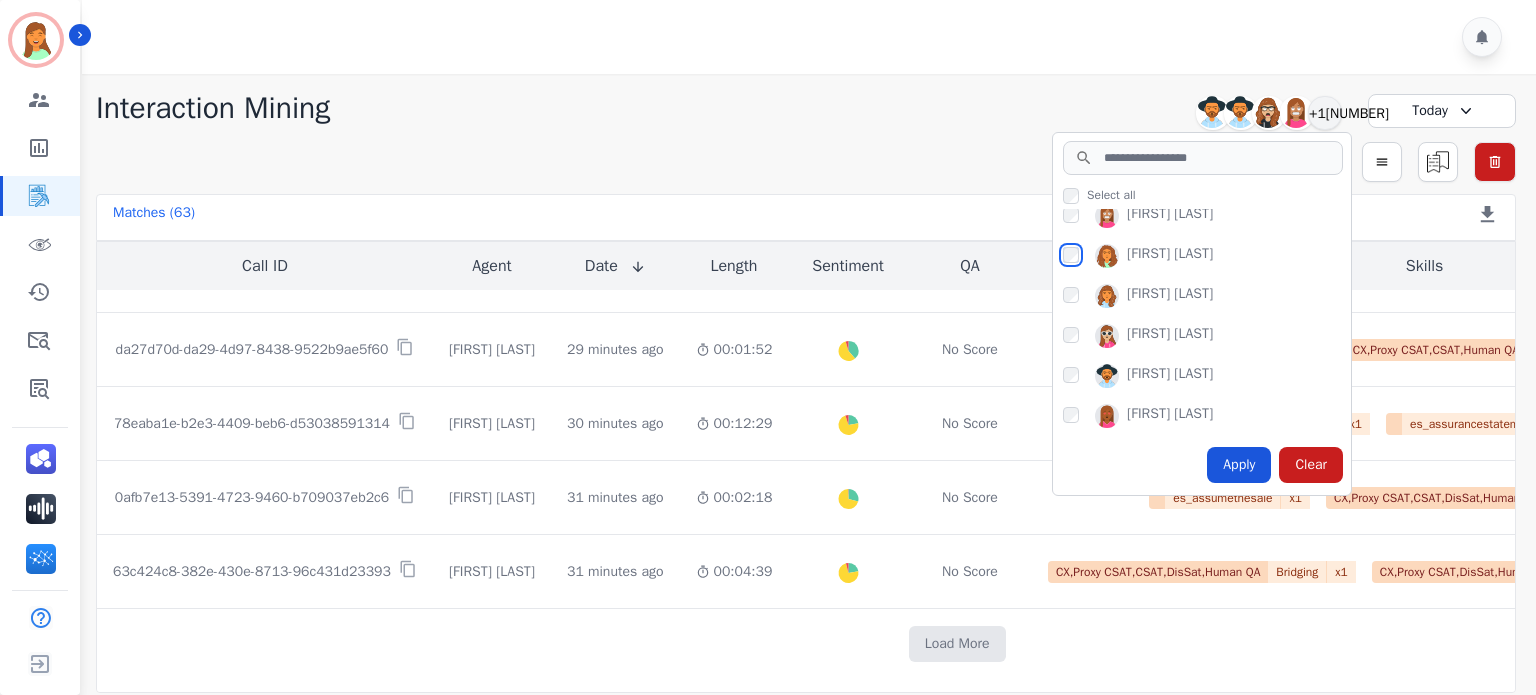 scroll, scrollTop: 266, scrollLeft: 0, axis: vertical 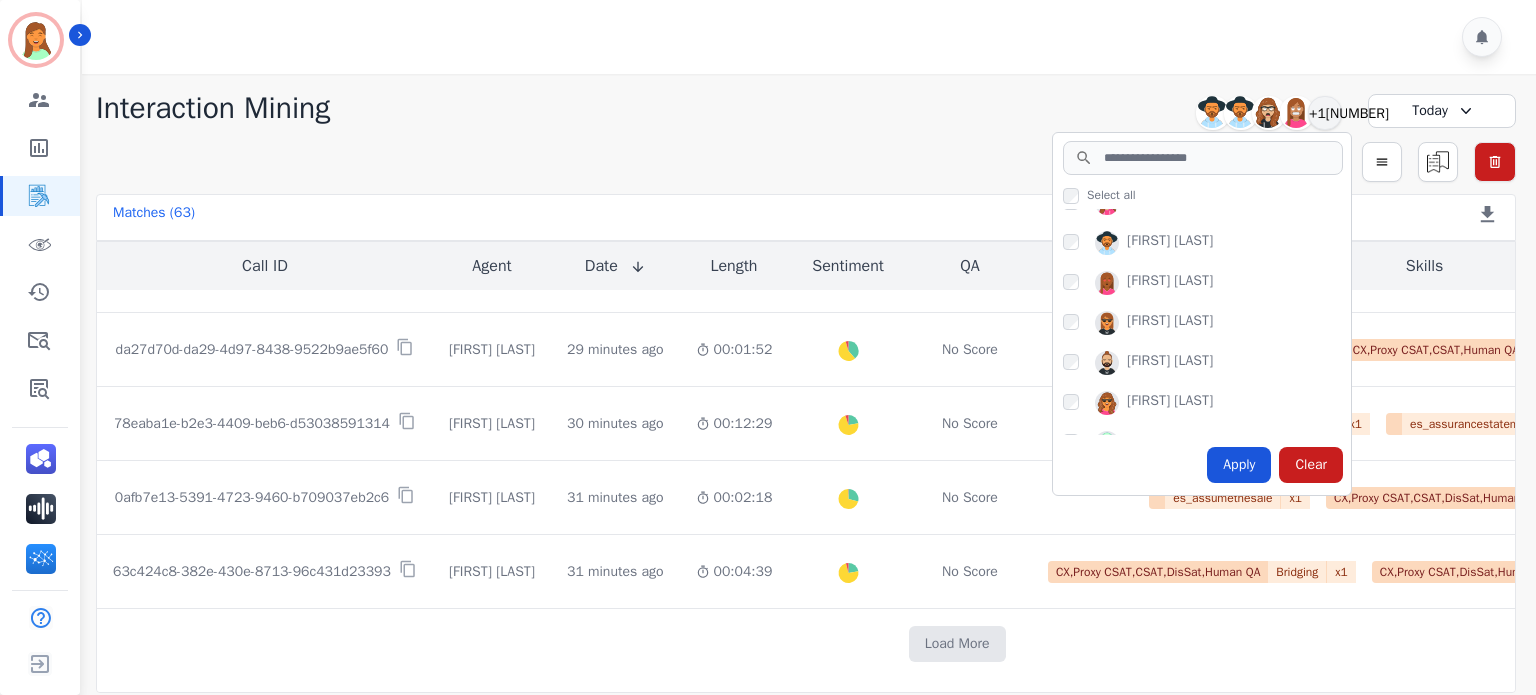 click on "[FIRST] [LAST]" at bounding box center (1207, 367) 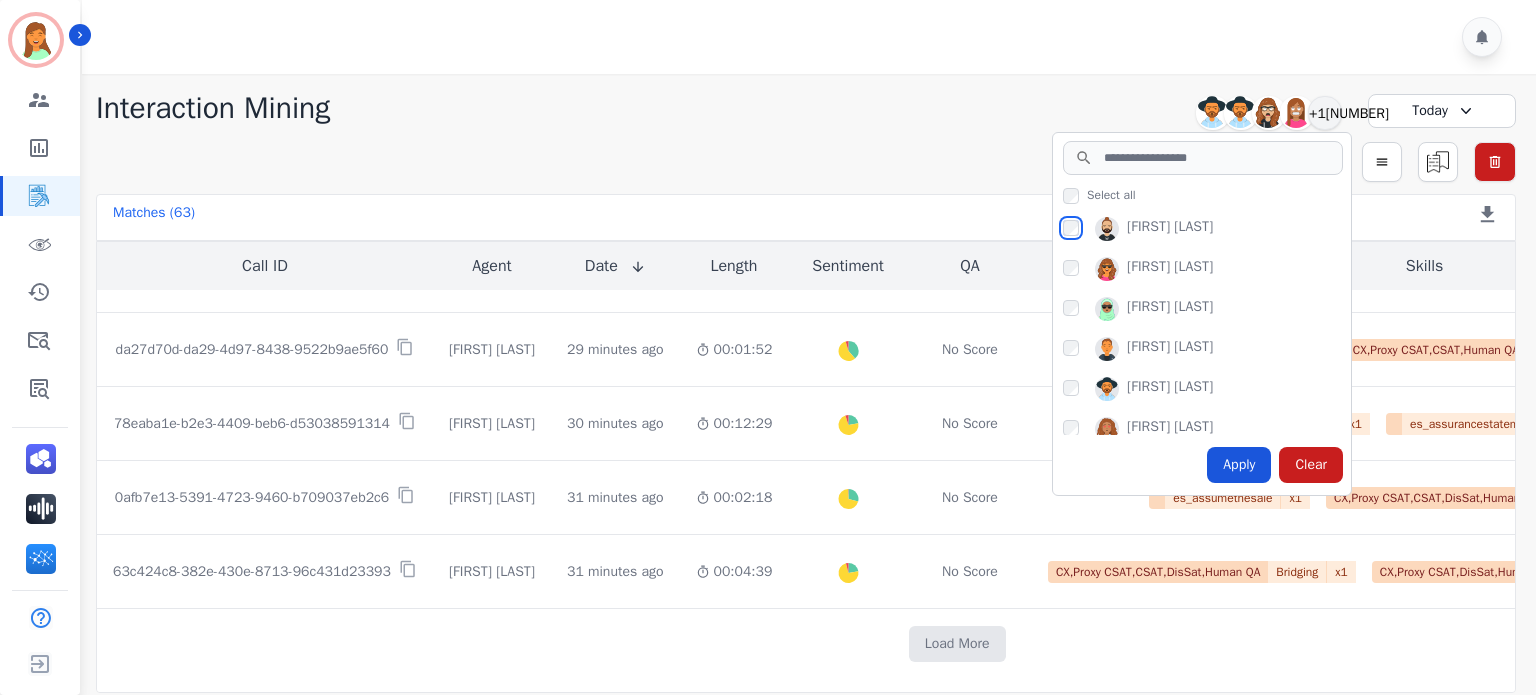 scroll, scrollTop: 493, scrollLeft: 0, axis: vertical 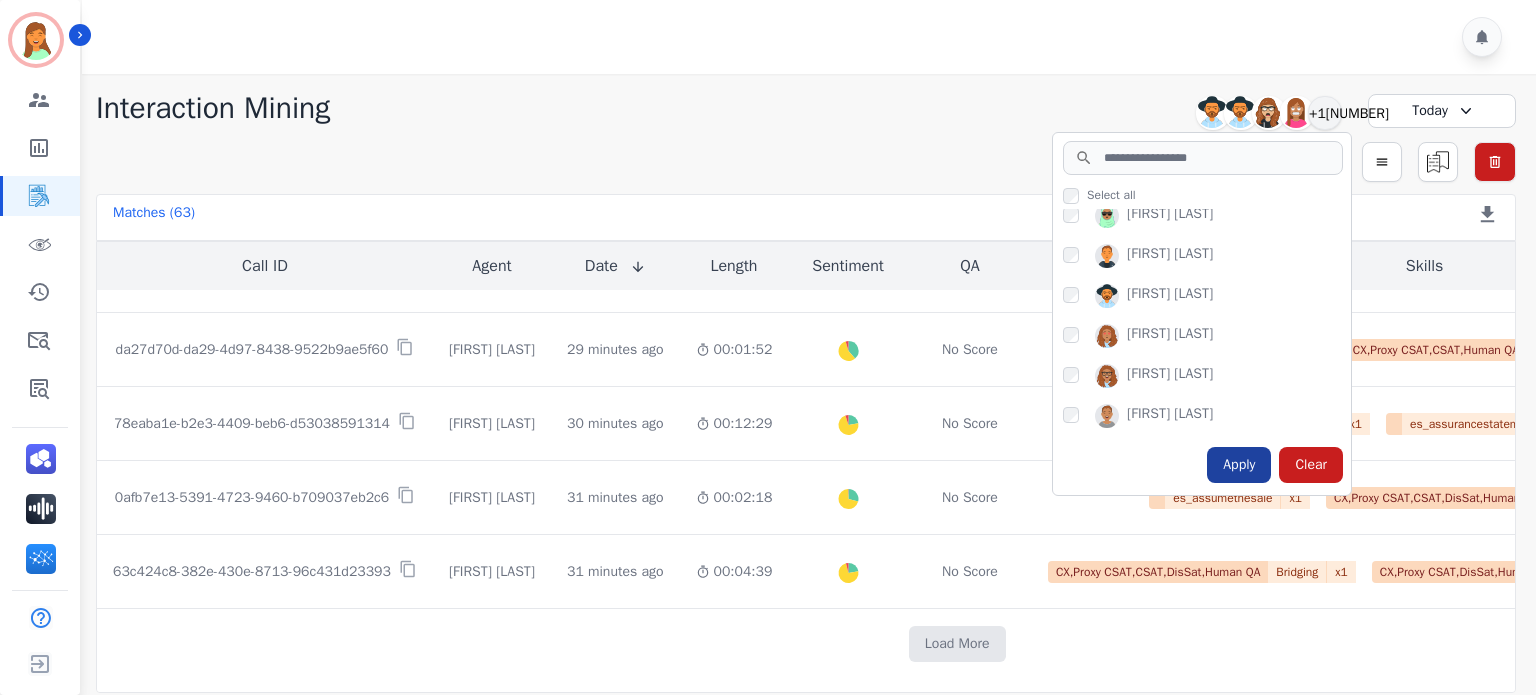 click on "Apply" at bounding box center (1239, 465) 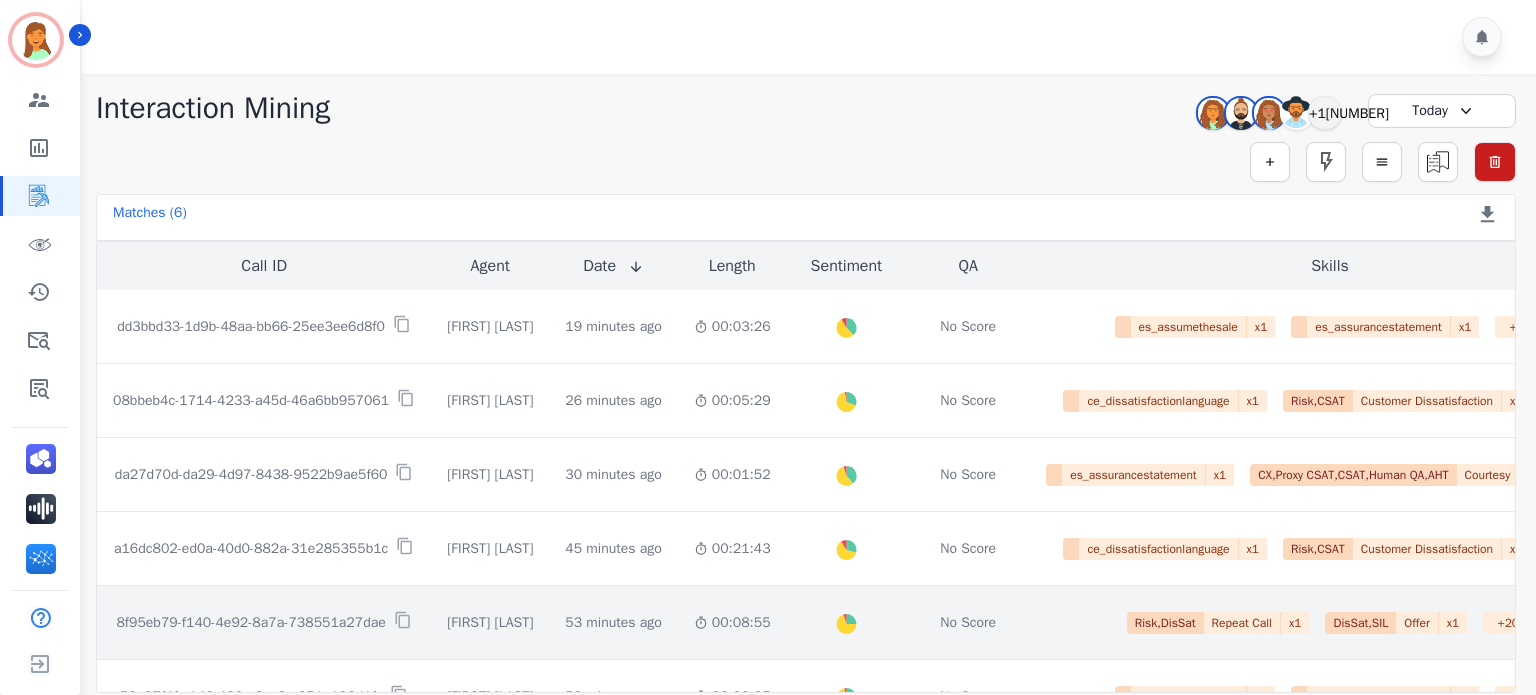 scroll, scrollTop: 131, scrollLeft: 0, axis: vertical 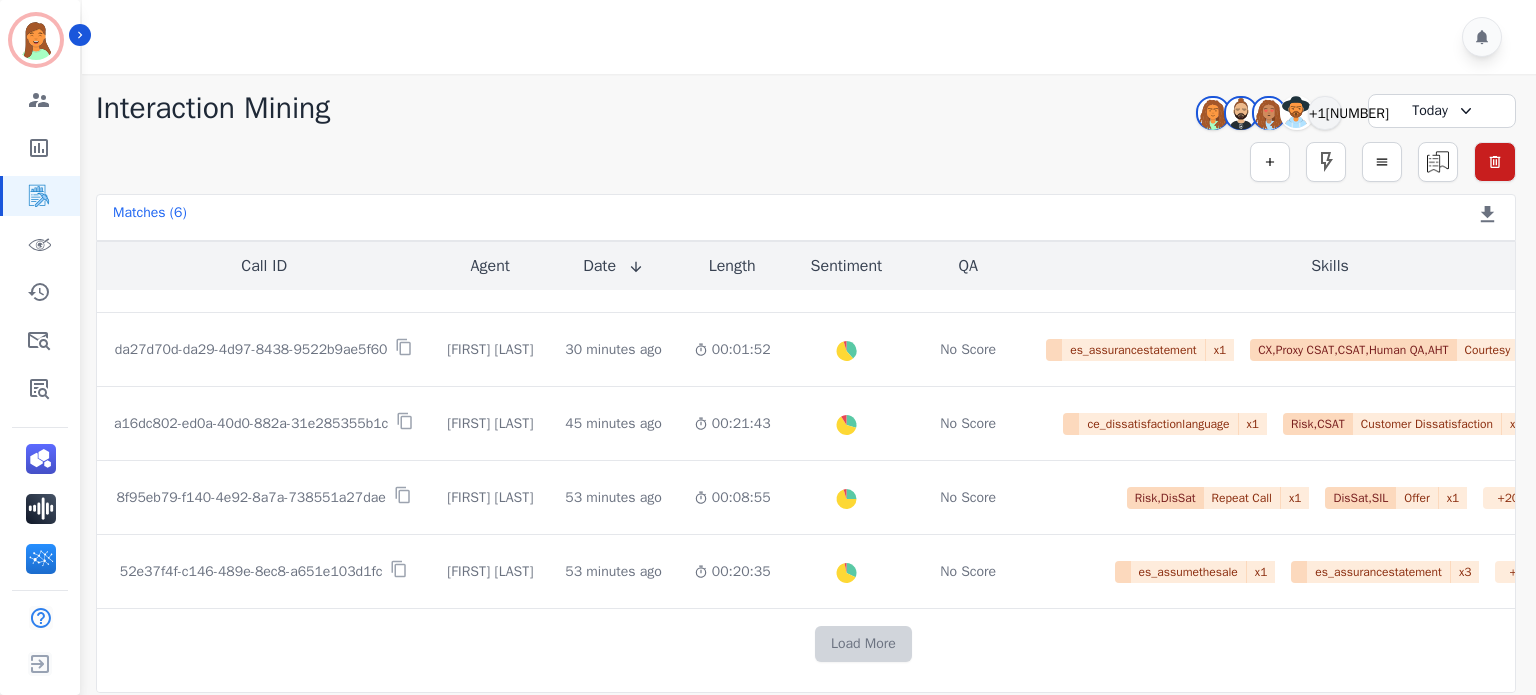 click on "Load More" at bounding box center (863, 644) 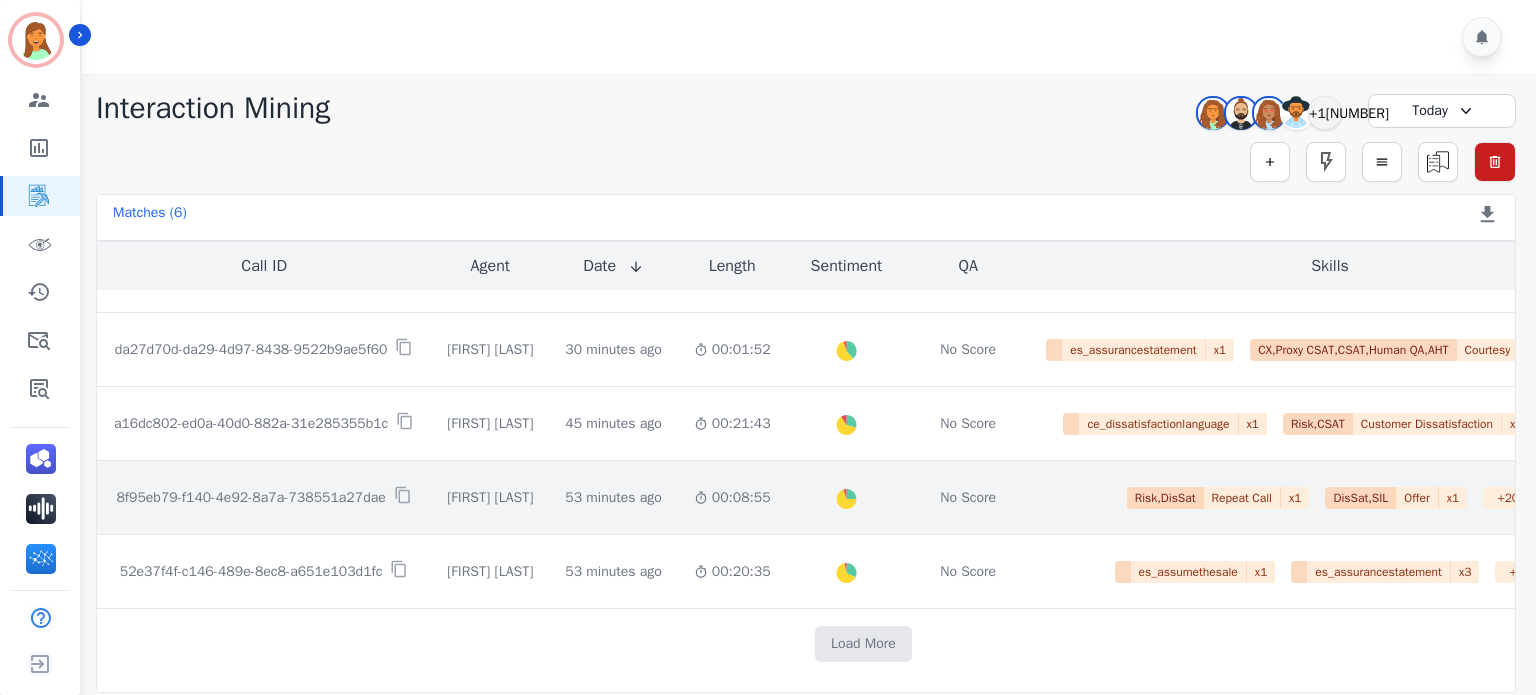 scroll, scrollTop: 118, scrollLeft: 0, axis: vertical 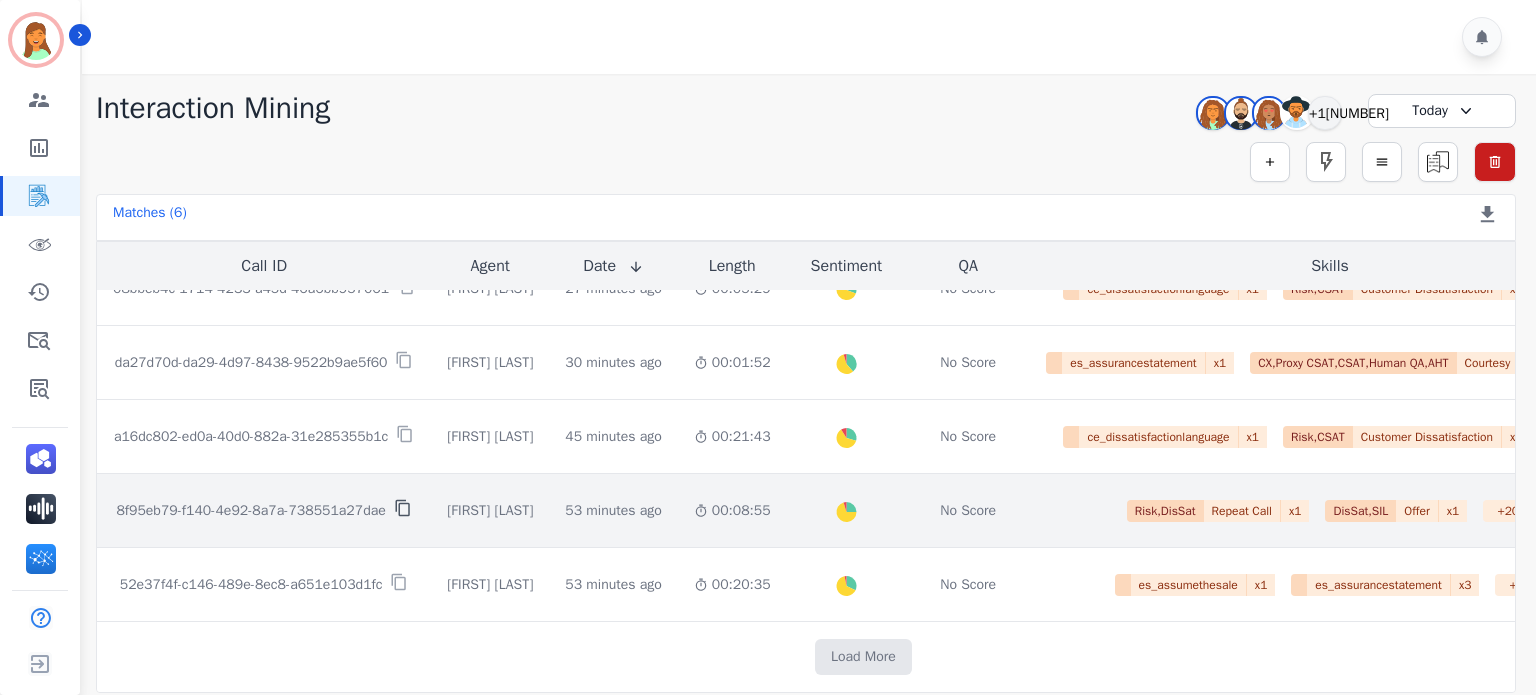 click 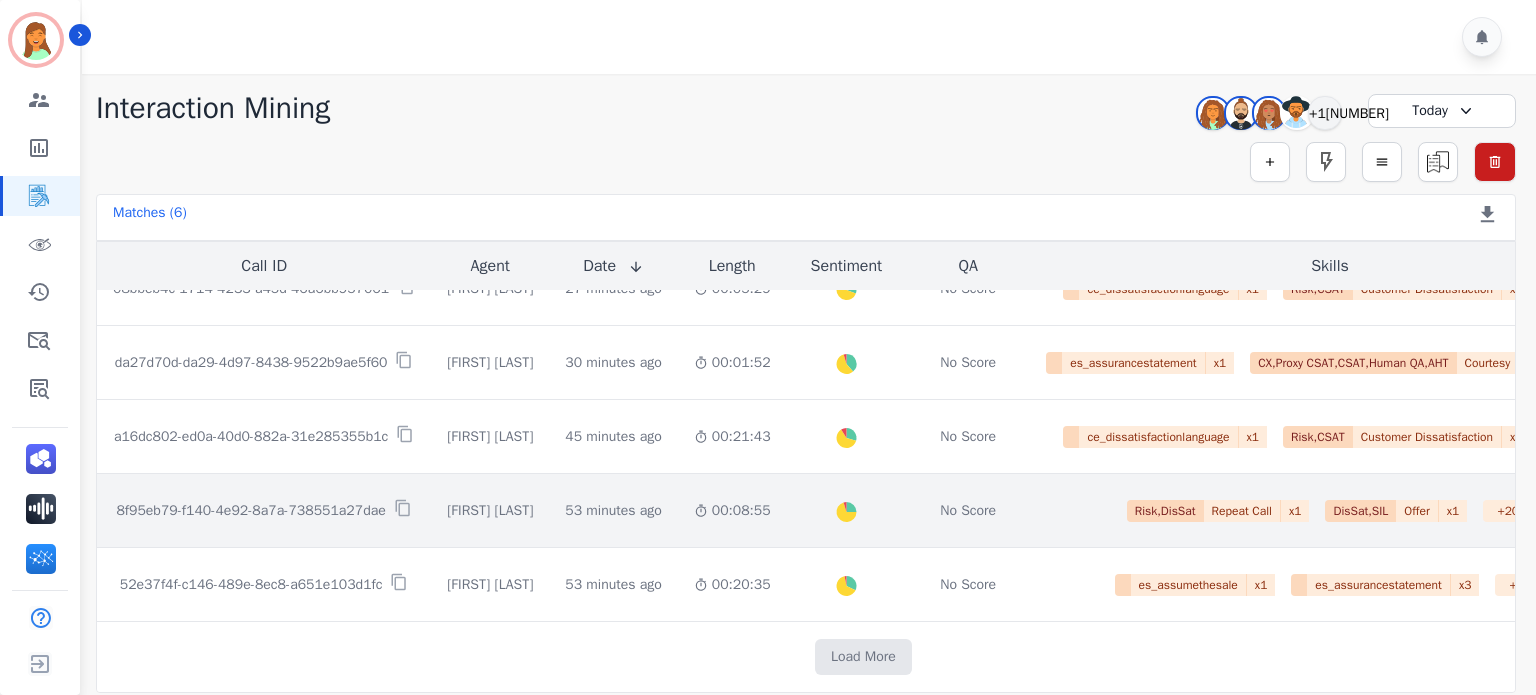 click on "00:08:55" at bounding box center (732, 511) 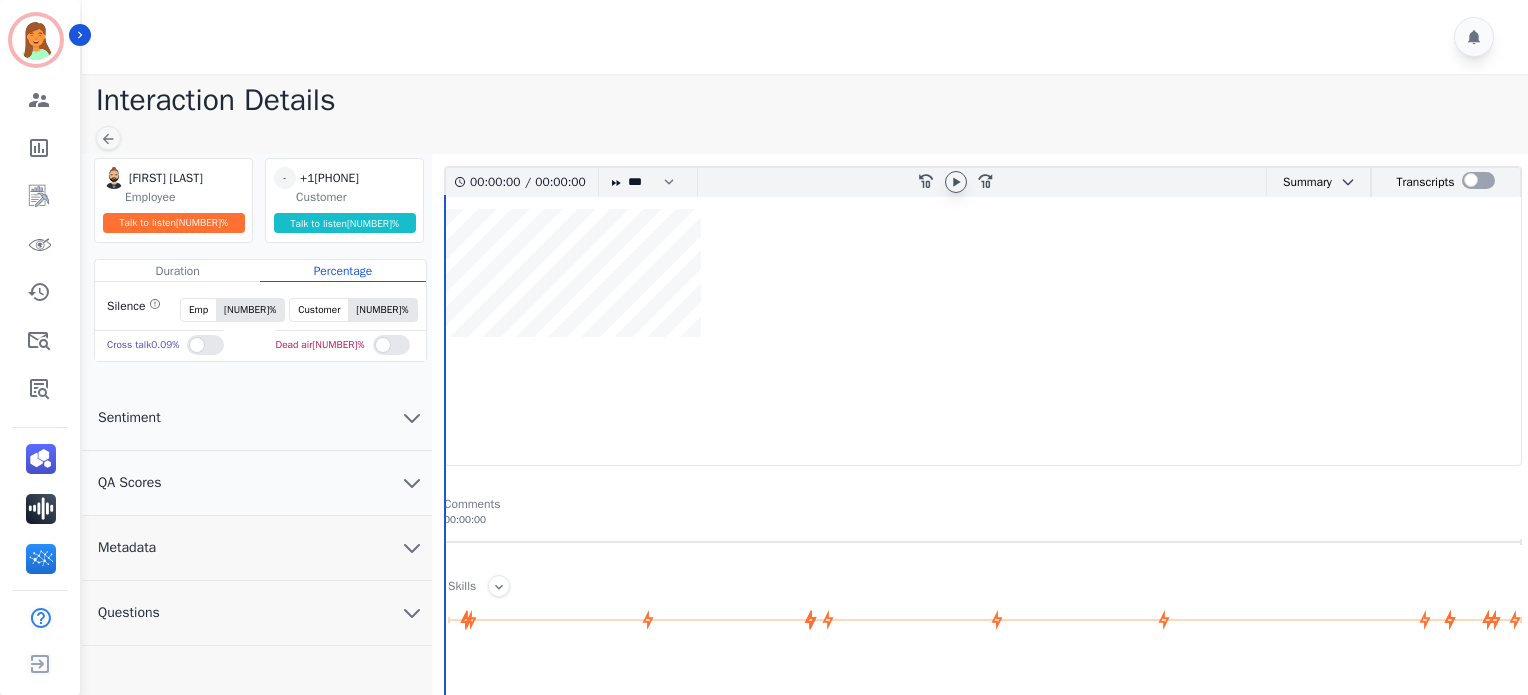 click 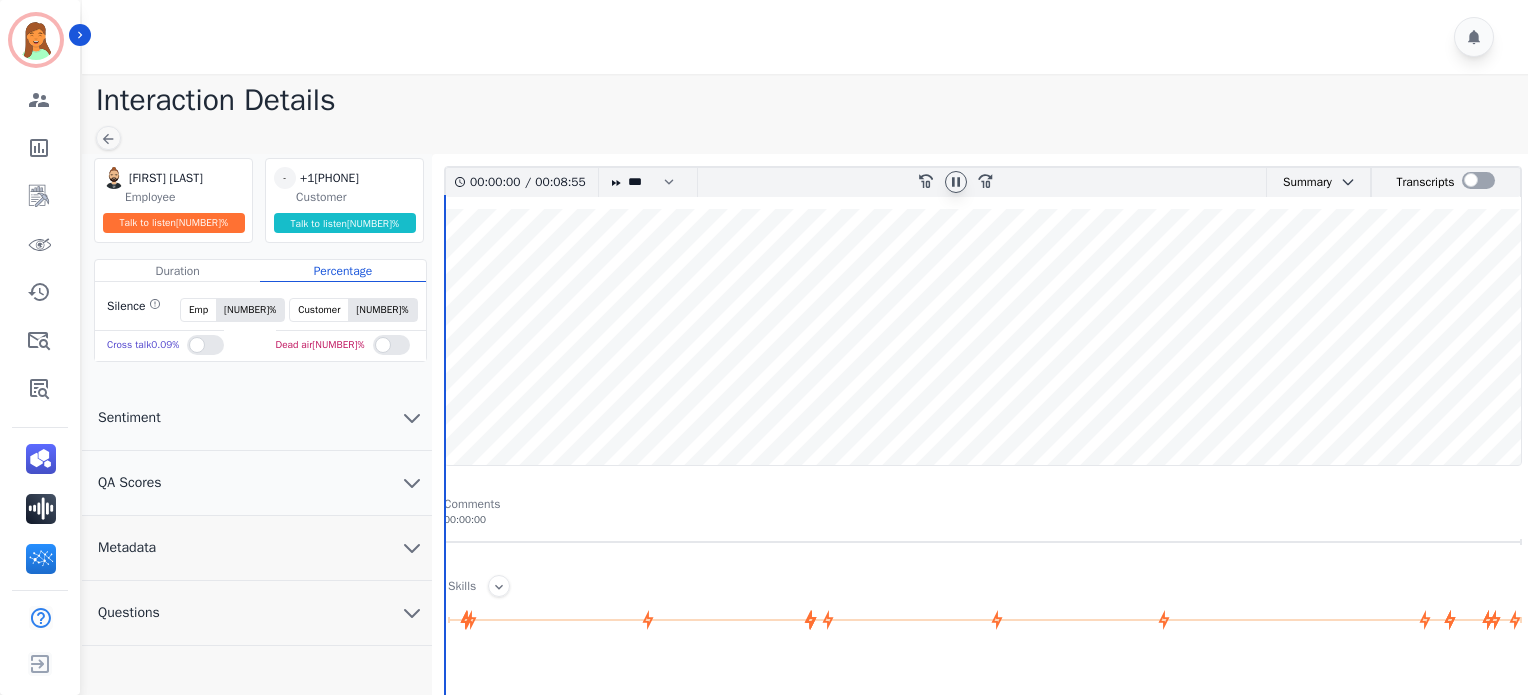 click 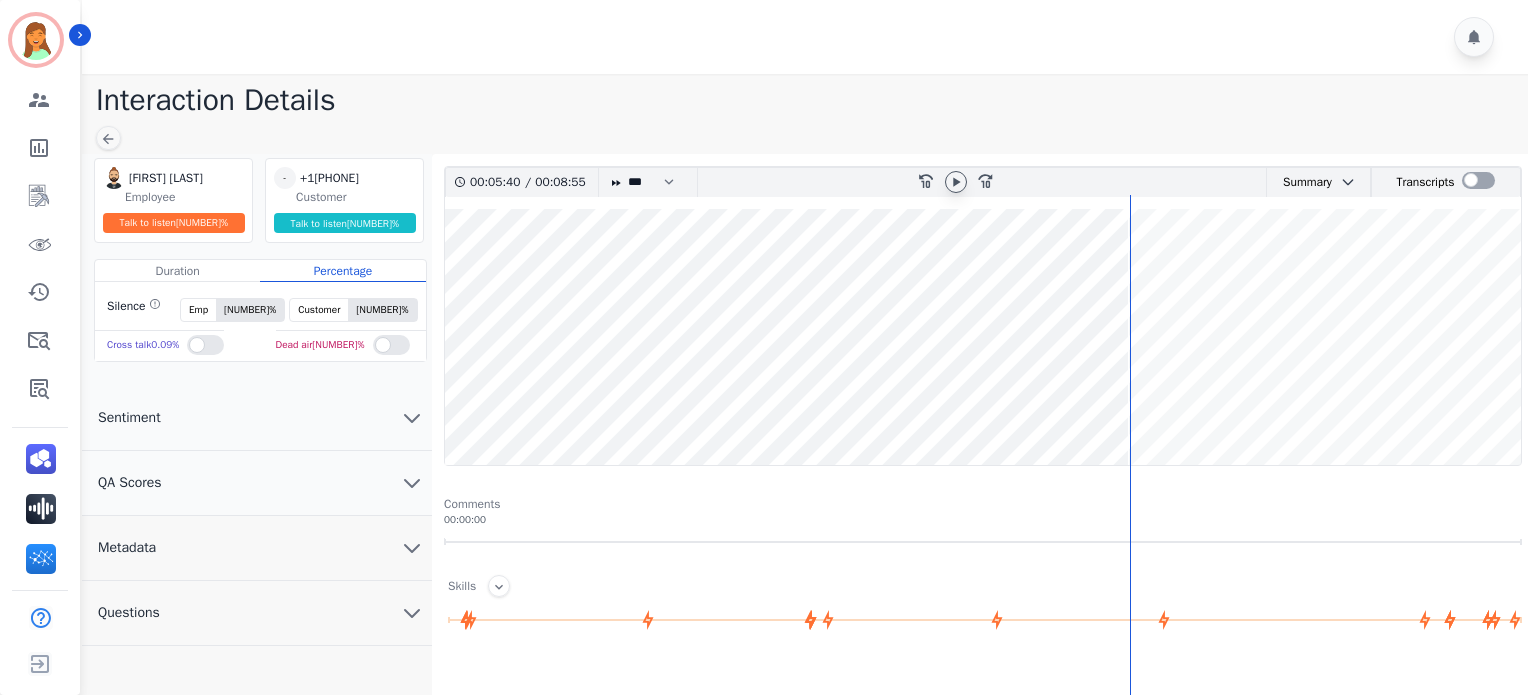 click 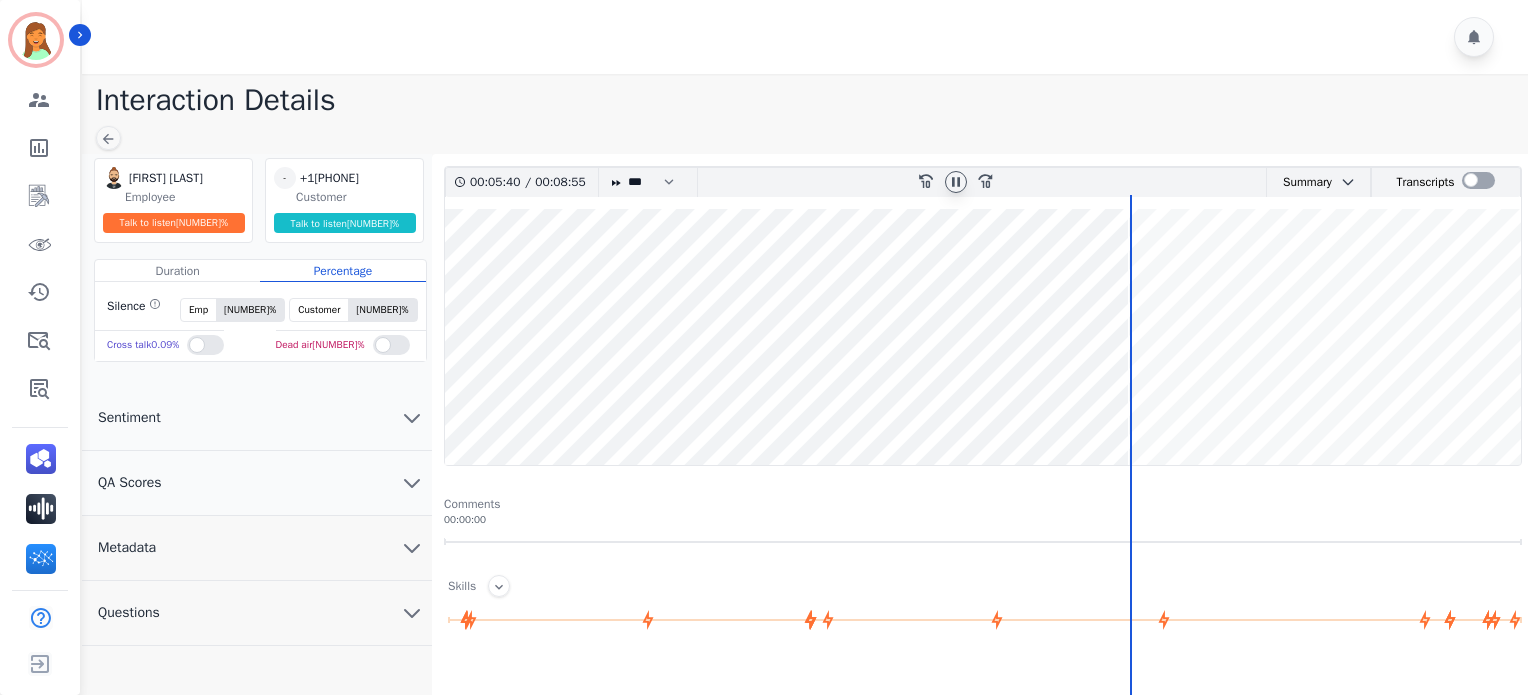 click 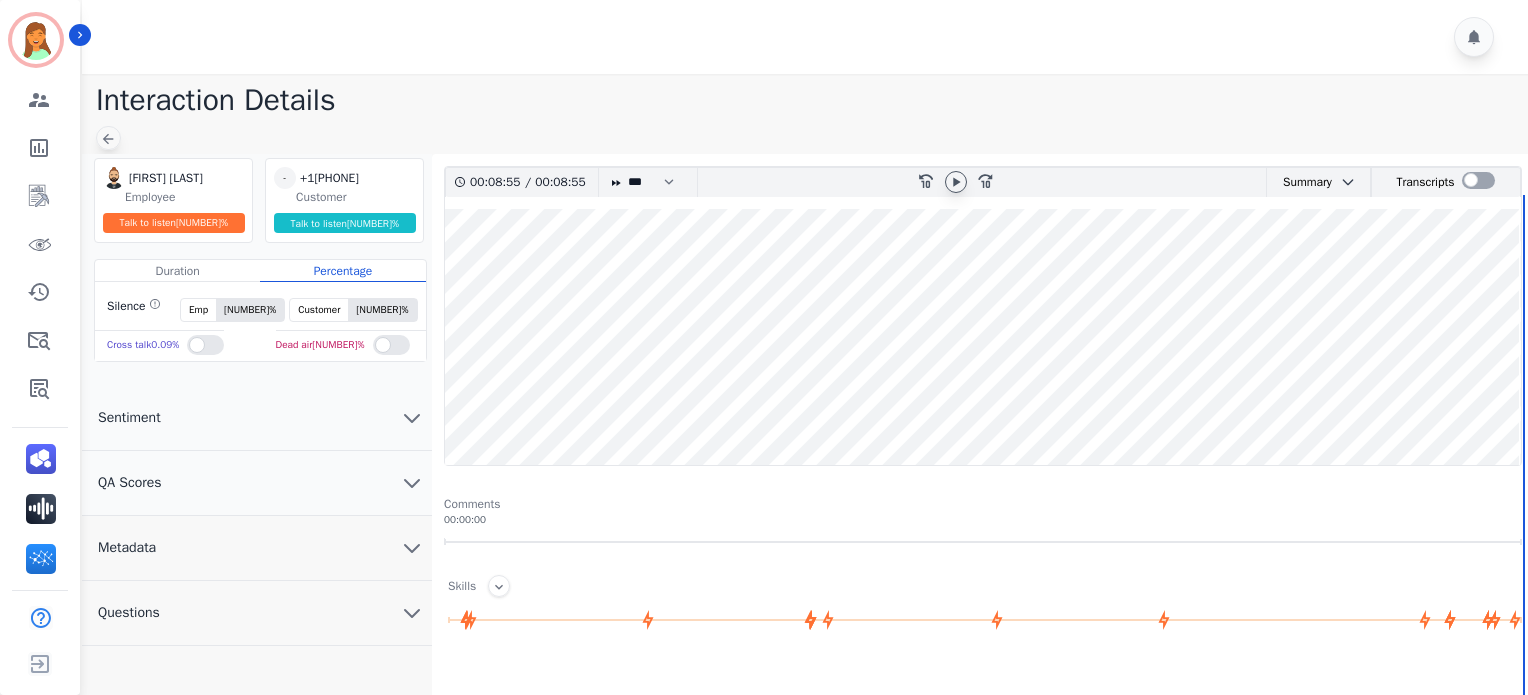 click 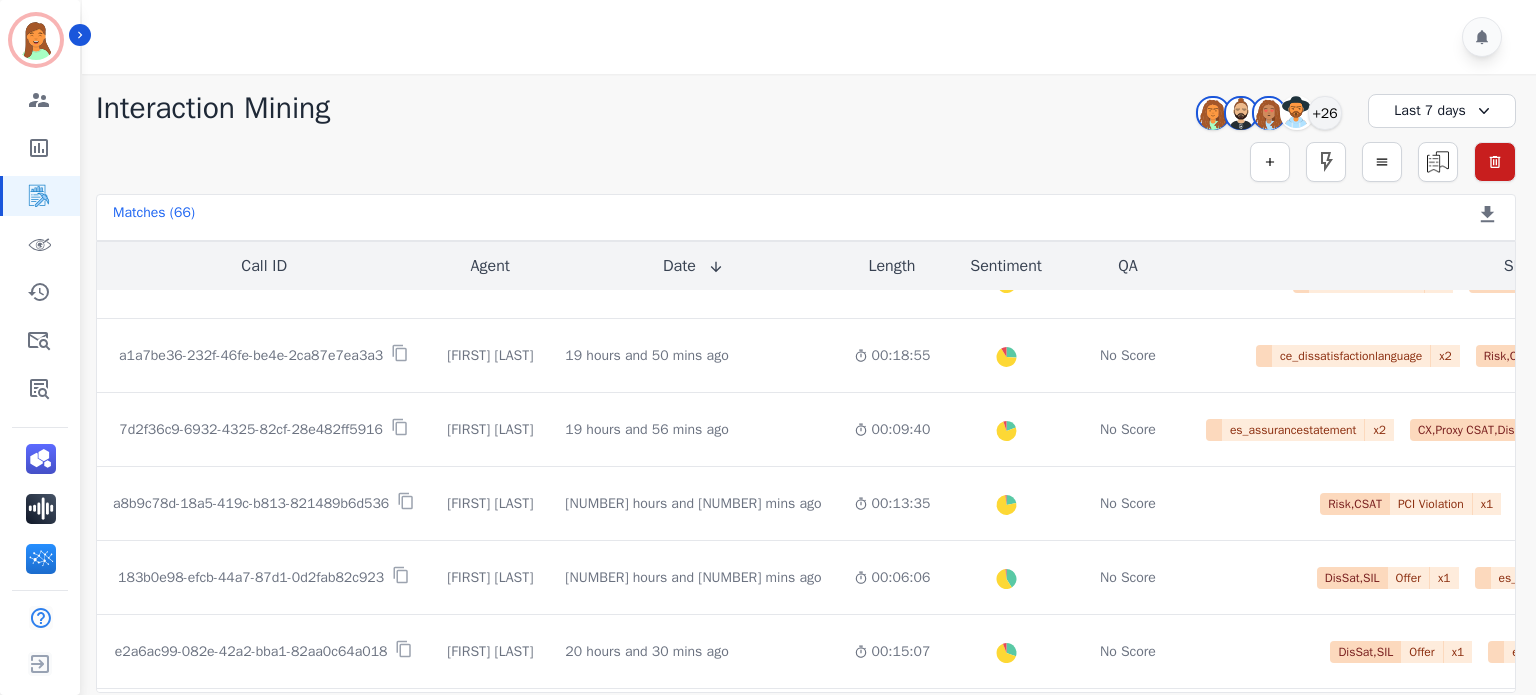 scroll, scrollTop: 1164, scrollLeft: 0, axis: vertical 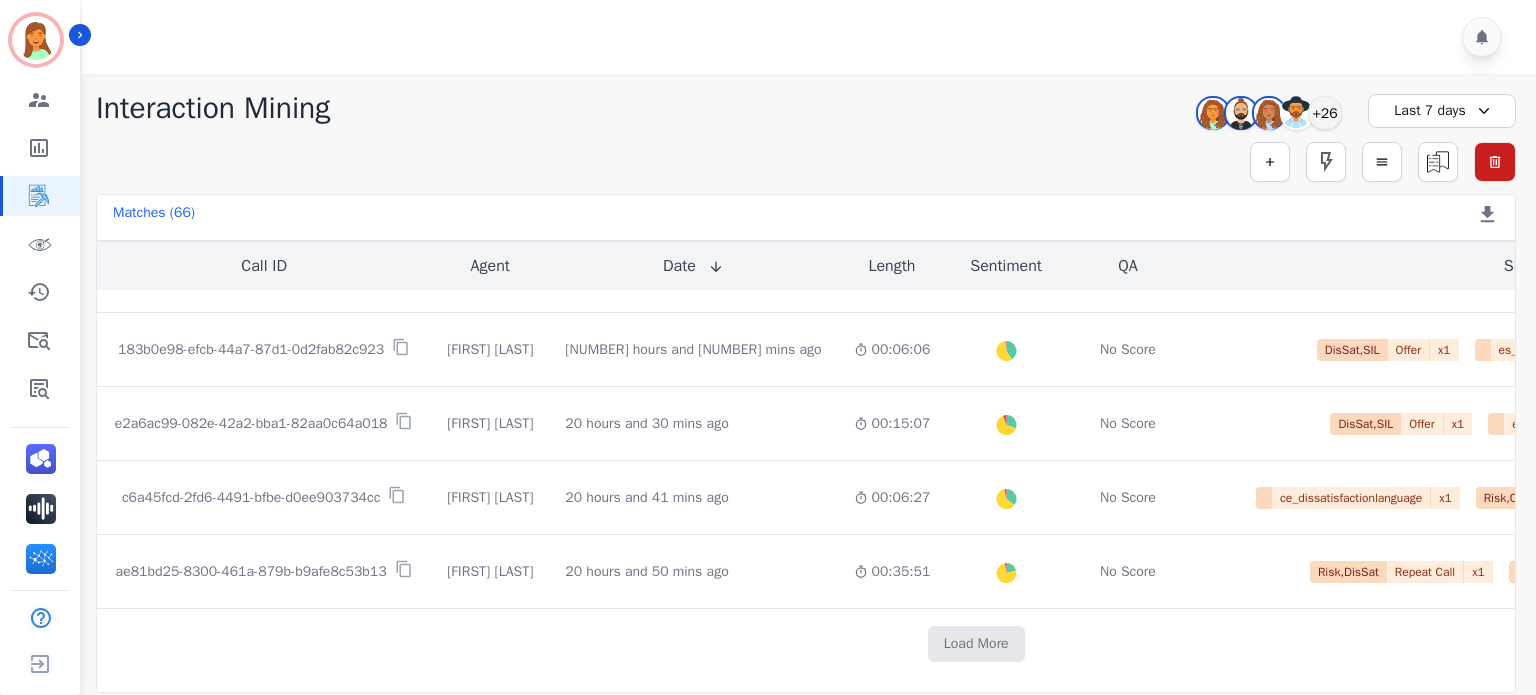 click on "Last 7 days" at bounding box center [1442, 111] 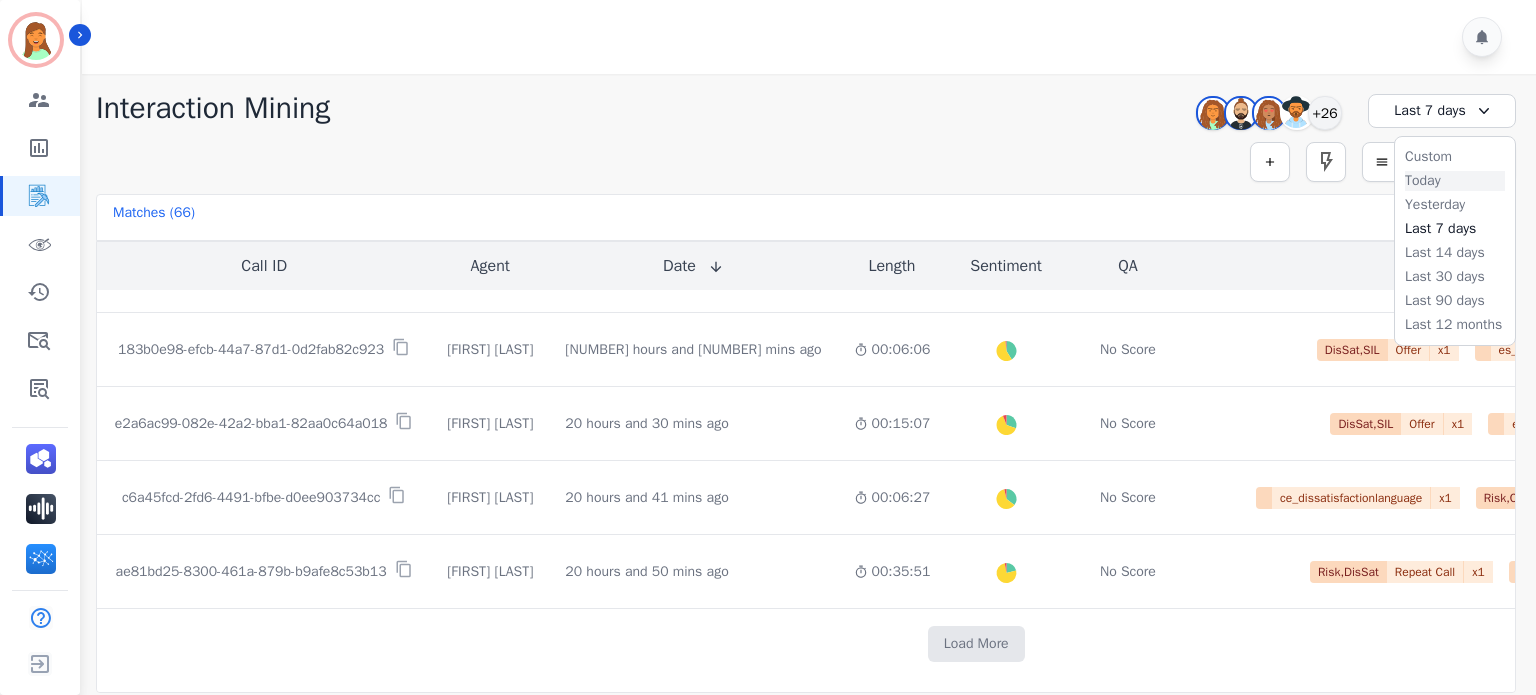 click on "Today" at bounding box center [1455, 181] 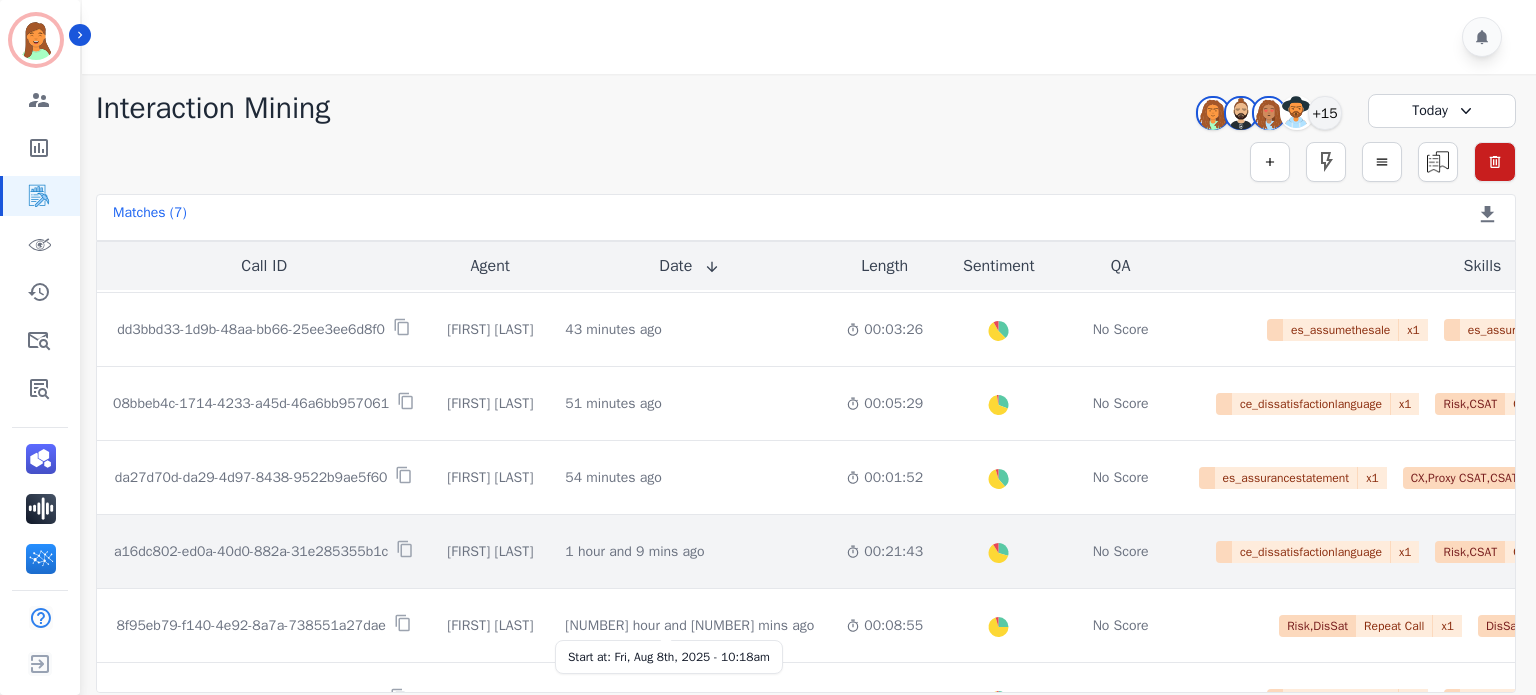 scroll, scrollTop: 0, scrollLeft: 0, axis: both 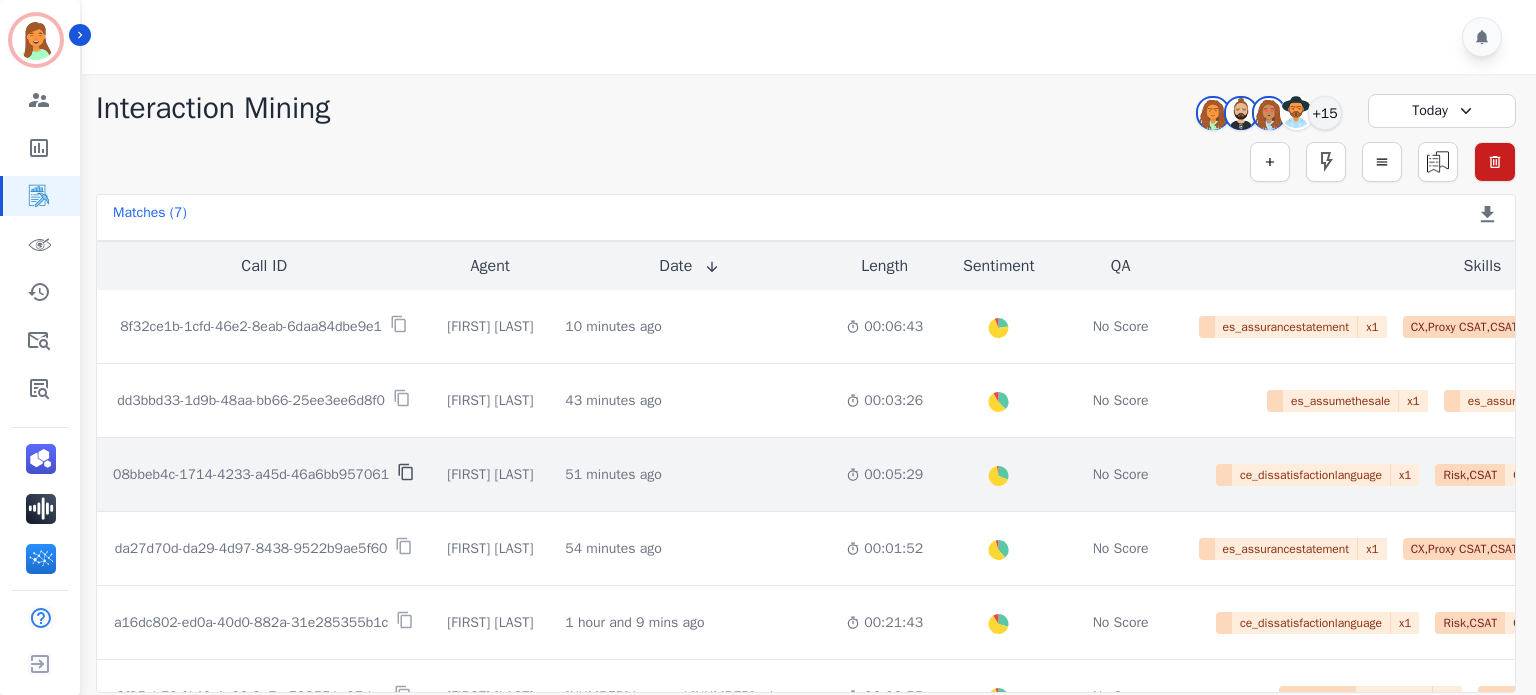 click 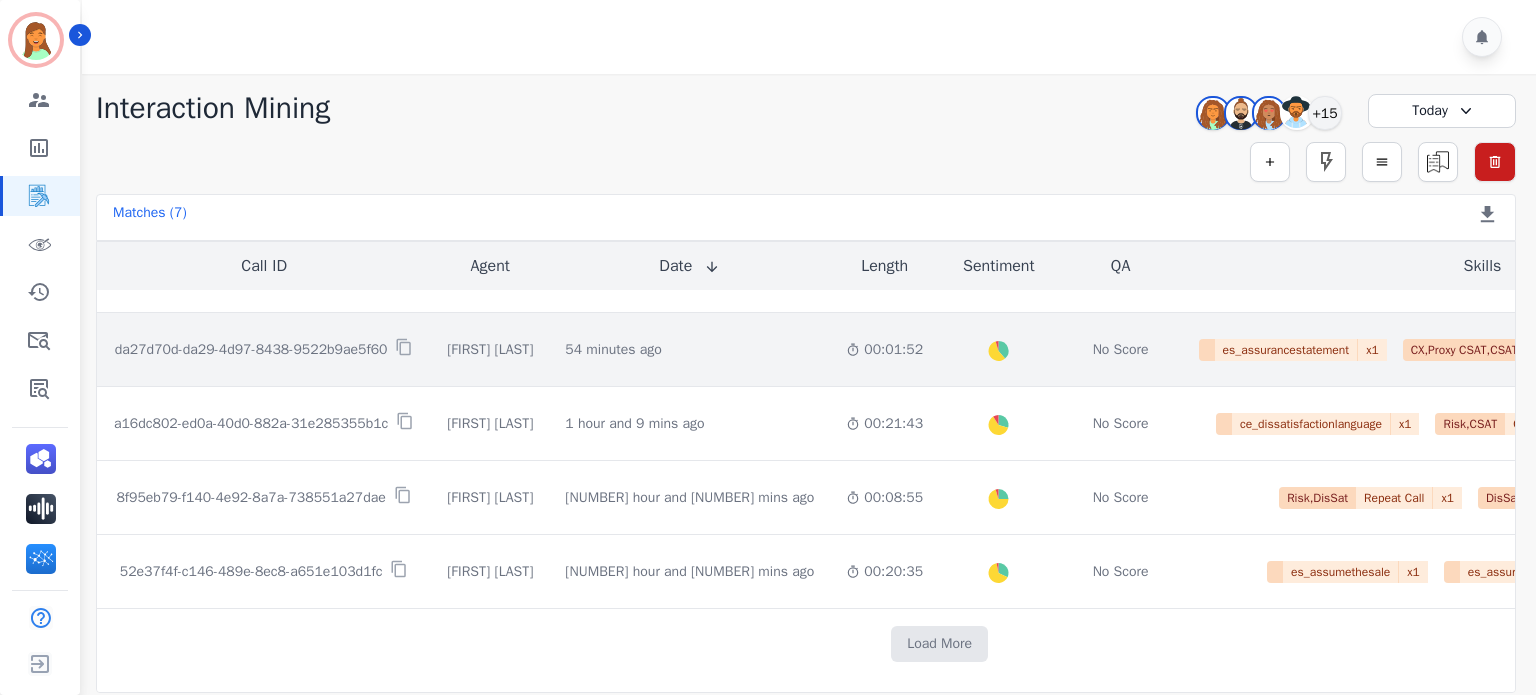 scroll, scrollTop: 0, scrollLeft: 0, axis: both 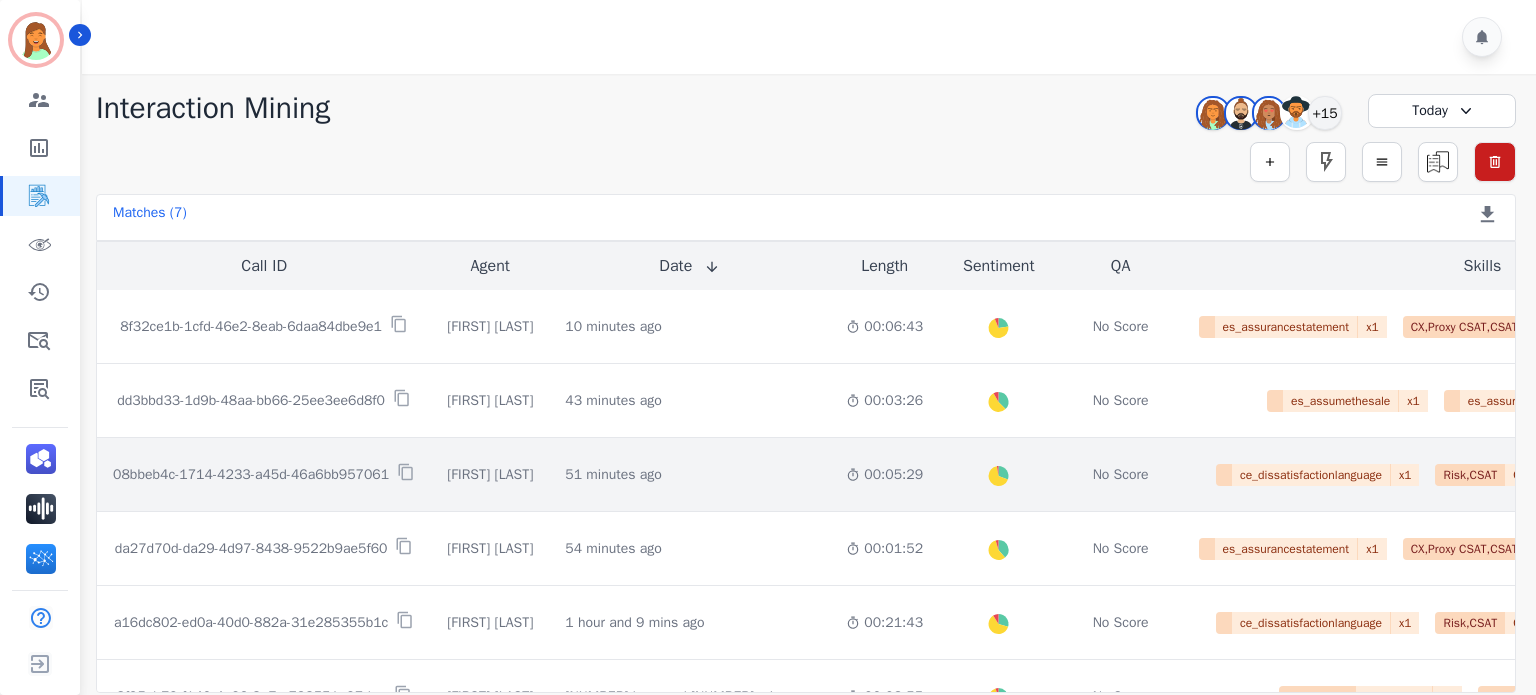 click on "00:05:29" 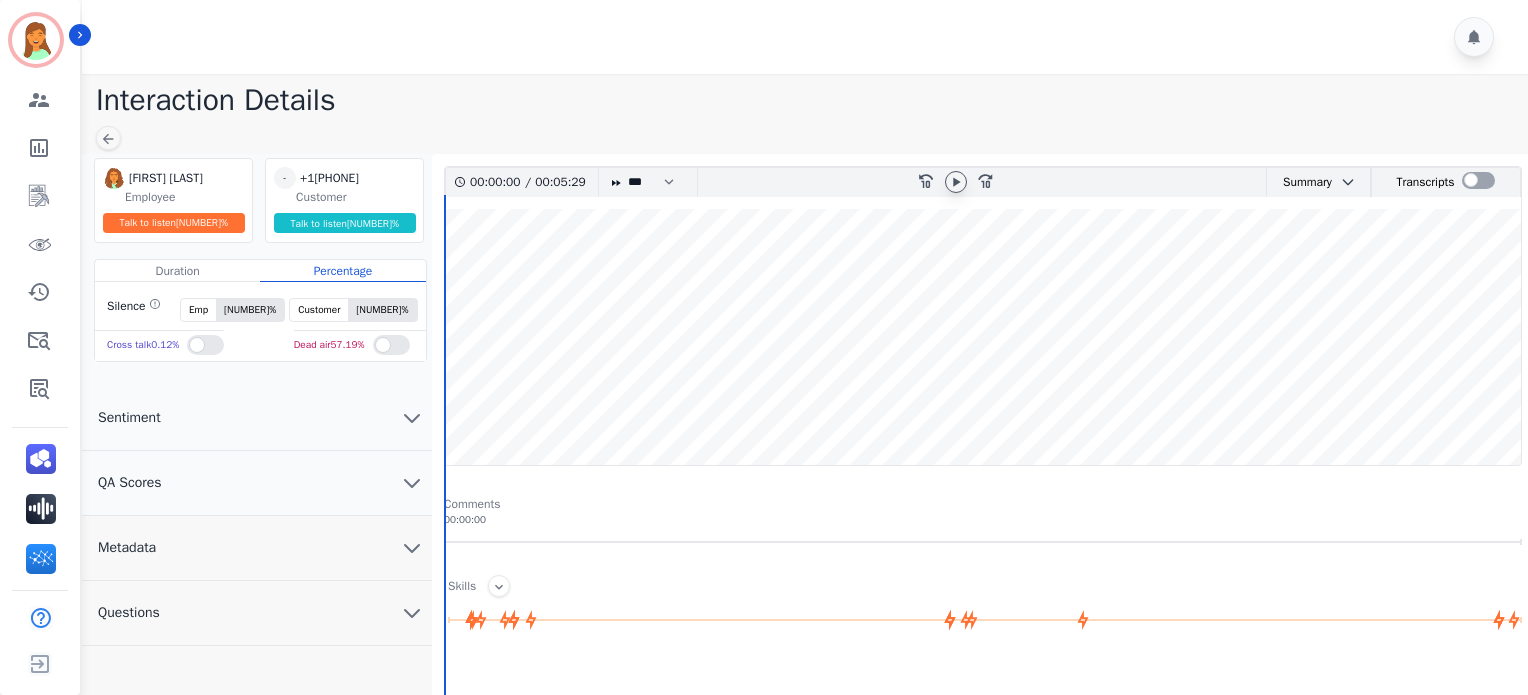 click 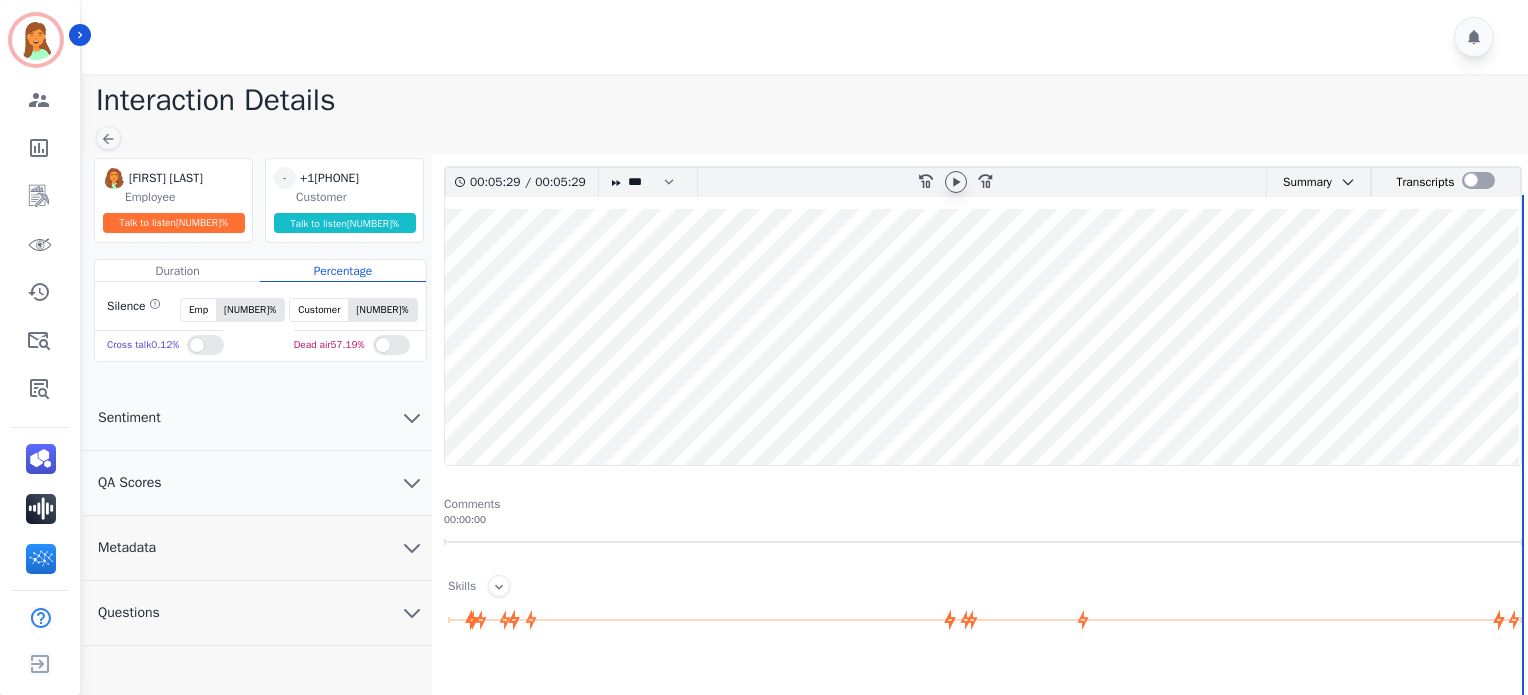click at bounding box center [983, 337] 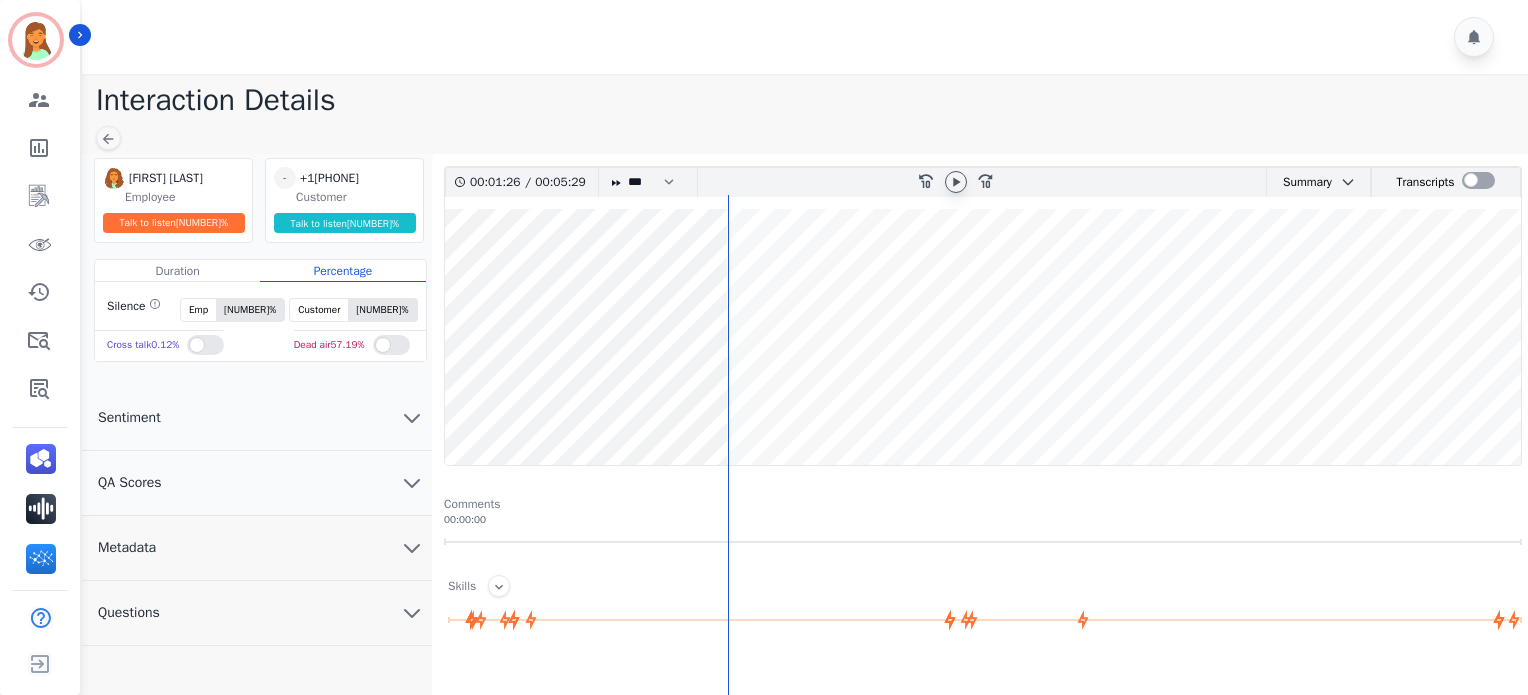 click at bounding box center (983, 337) 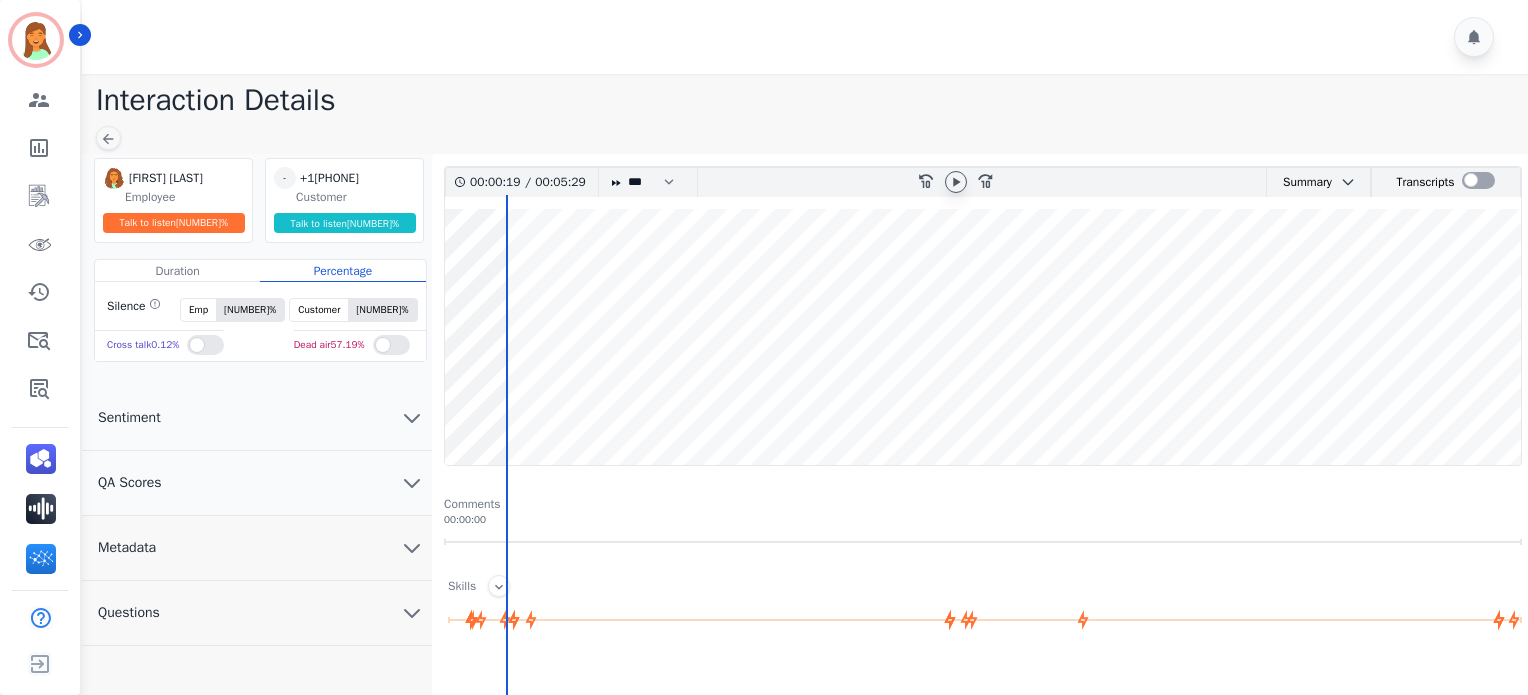 click 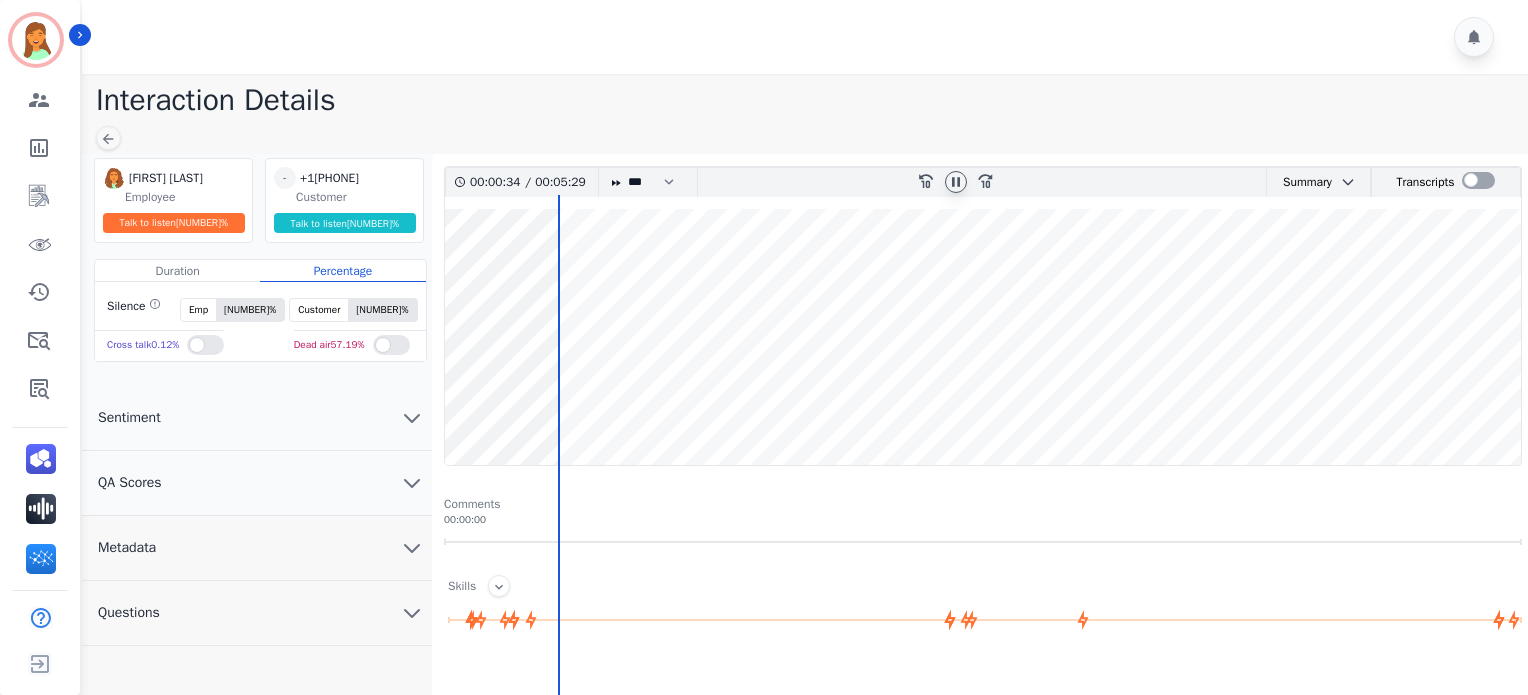 click at bounding box center (983, 337) 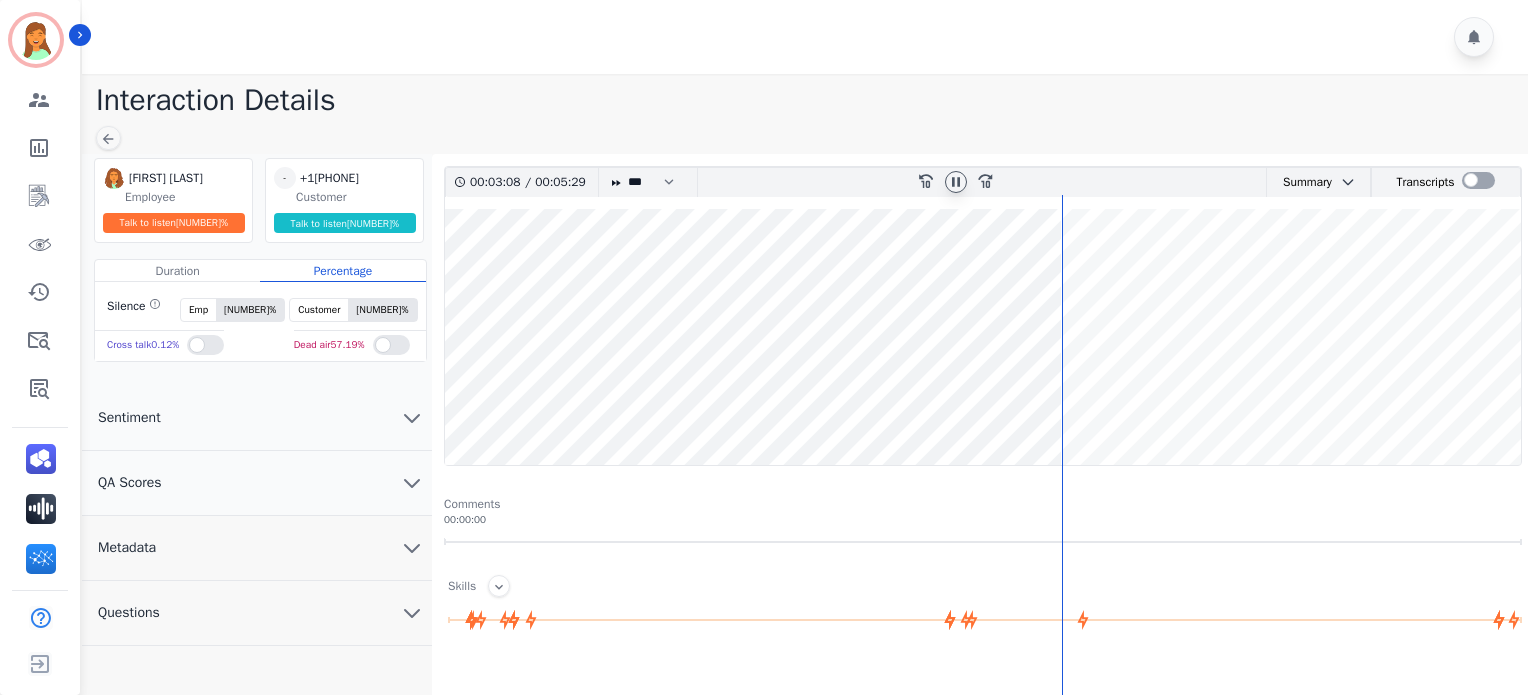 click 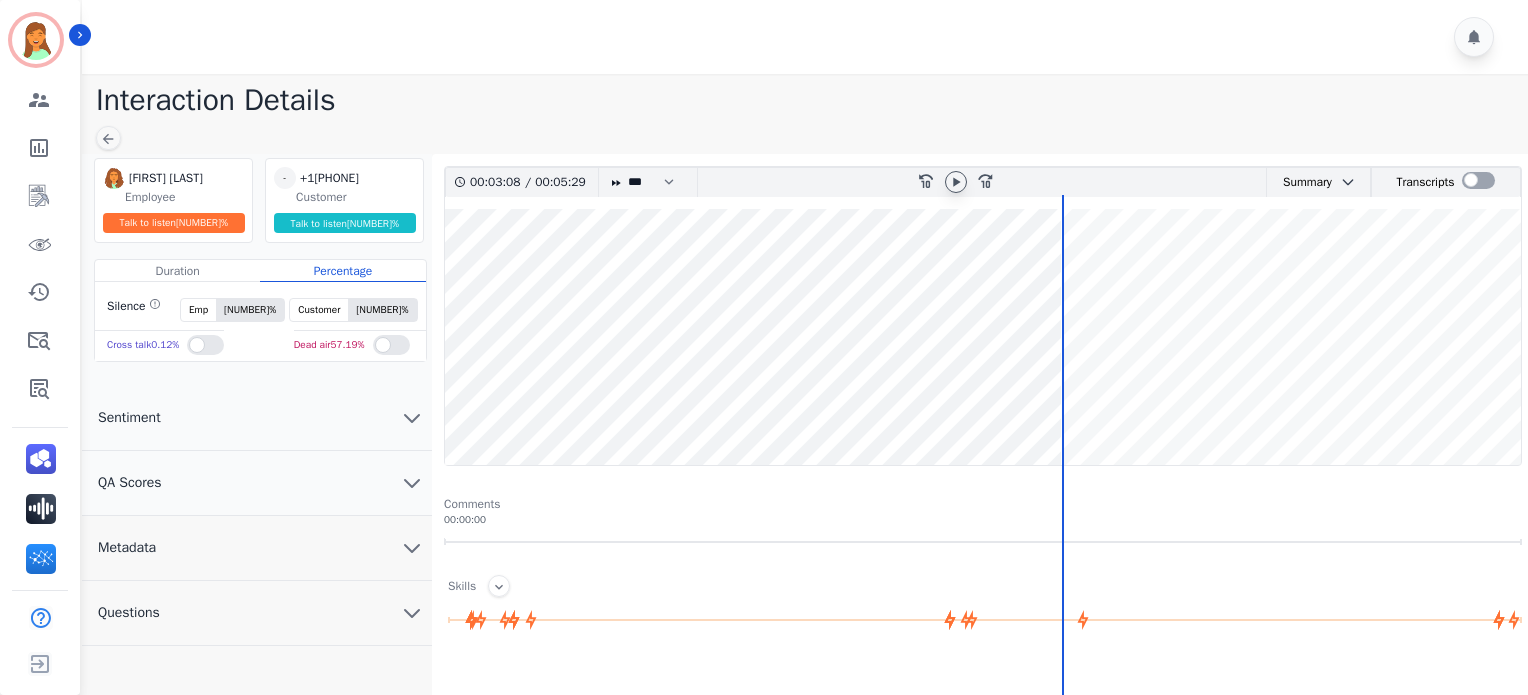 click on "Interaction Details [FIRST] [LAST] [FIRST] [LAST]   Employee Talk to listen [NUMBER] % - +1[PHONE] +1[PHONE]   Customer Talk to listen [NUMBER] % Duration Percentage Silence
Emp [NUMBER] %   Customer [NUMBER] %   Cross talk [NUMBER] %
Dead air [NUMBER] %
Sentiment         QA Scores           Metadata         Questions             [TIME]
/
[TIME]     * *   * ****   * ***   * ****     rewind-10     fast-forward-10   Summary         AI Summary   Secure Pad   [FIRST]'s phone number is [PHONE]. [FIRST] doesn't have an account with Extend. [FIRST] bought some items from Raney's truck center last week. [FIRST] will have to contact the merchant and ask them to send him his contract.   👍   Rate this summary       👎   Rate this summary         Transcripts             Comments [TIME]                     Skills" at bounding box center (802, 612) 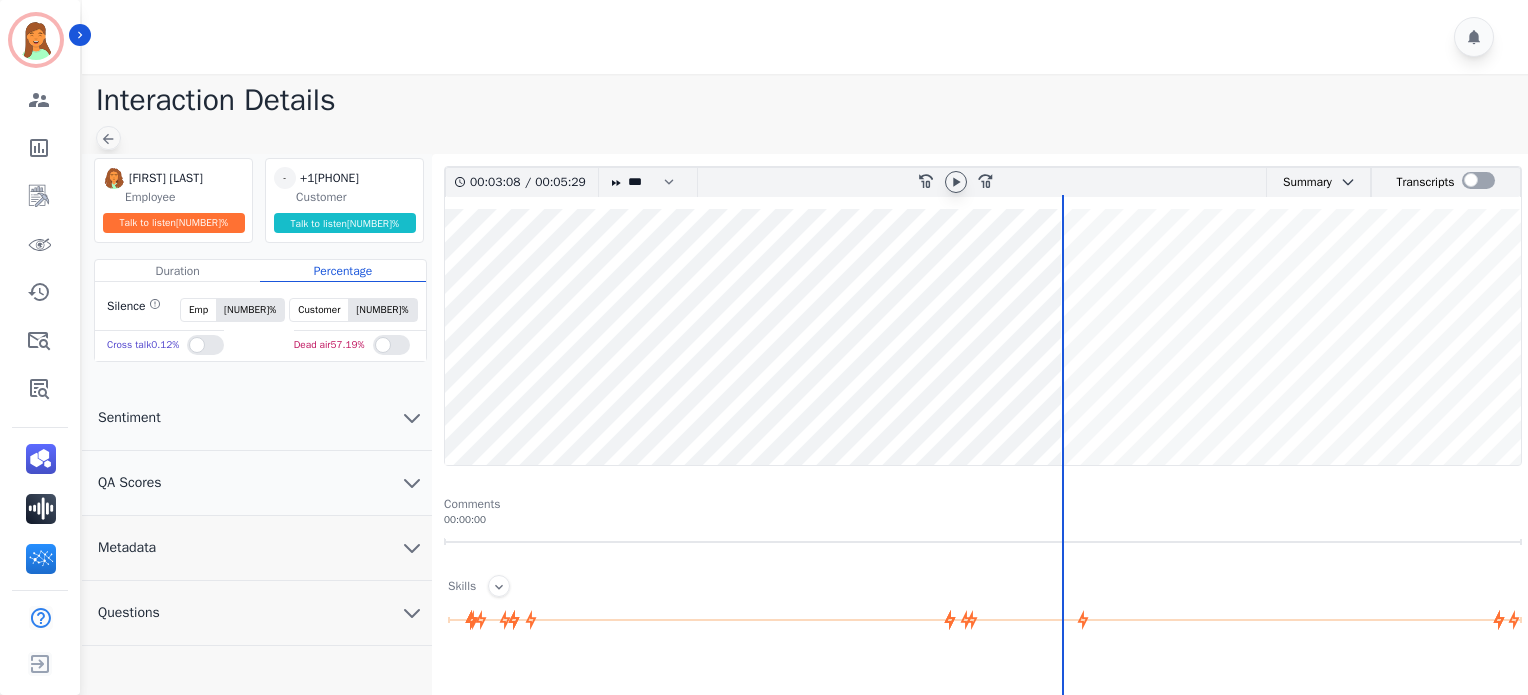 click 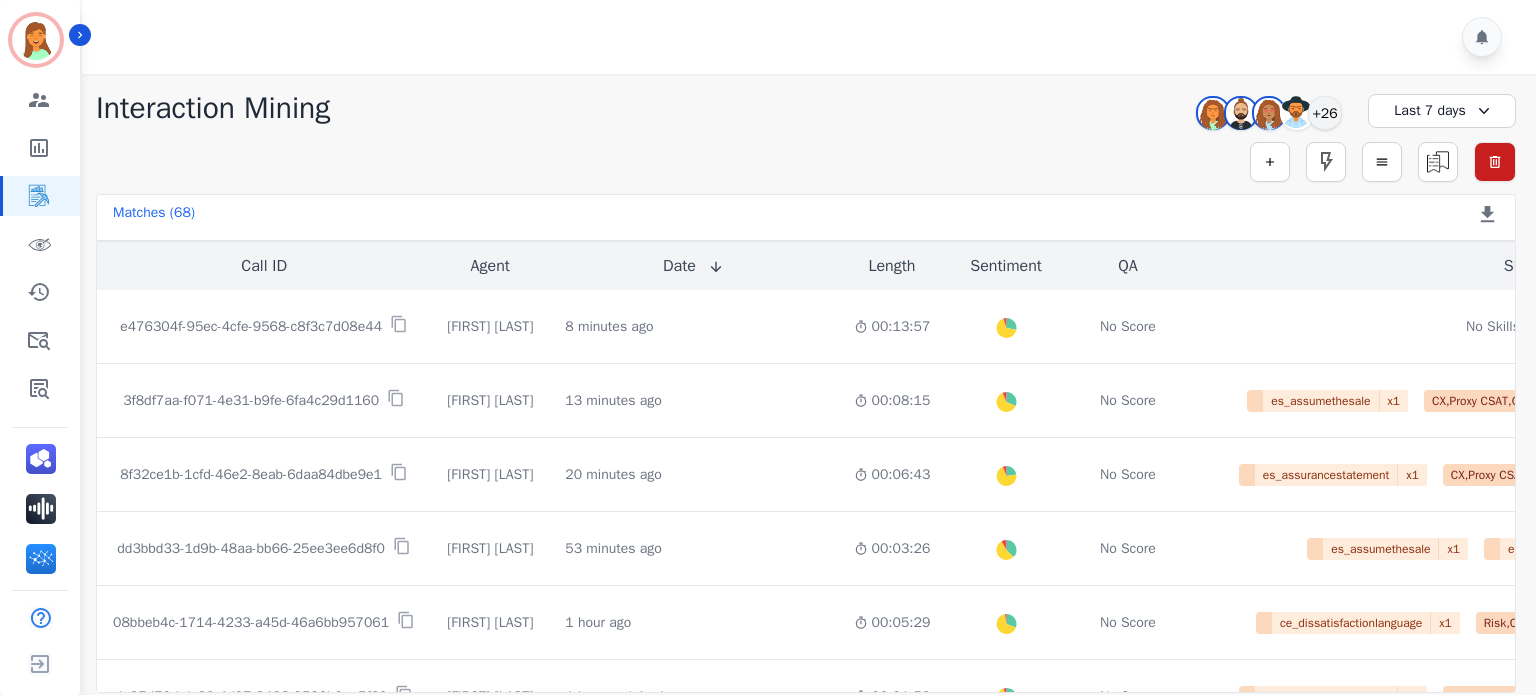 click on "Last 7 days" at bounding box center [1442, 111] 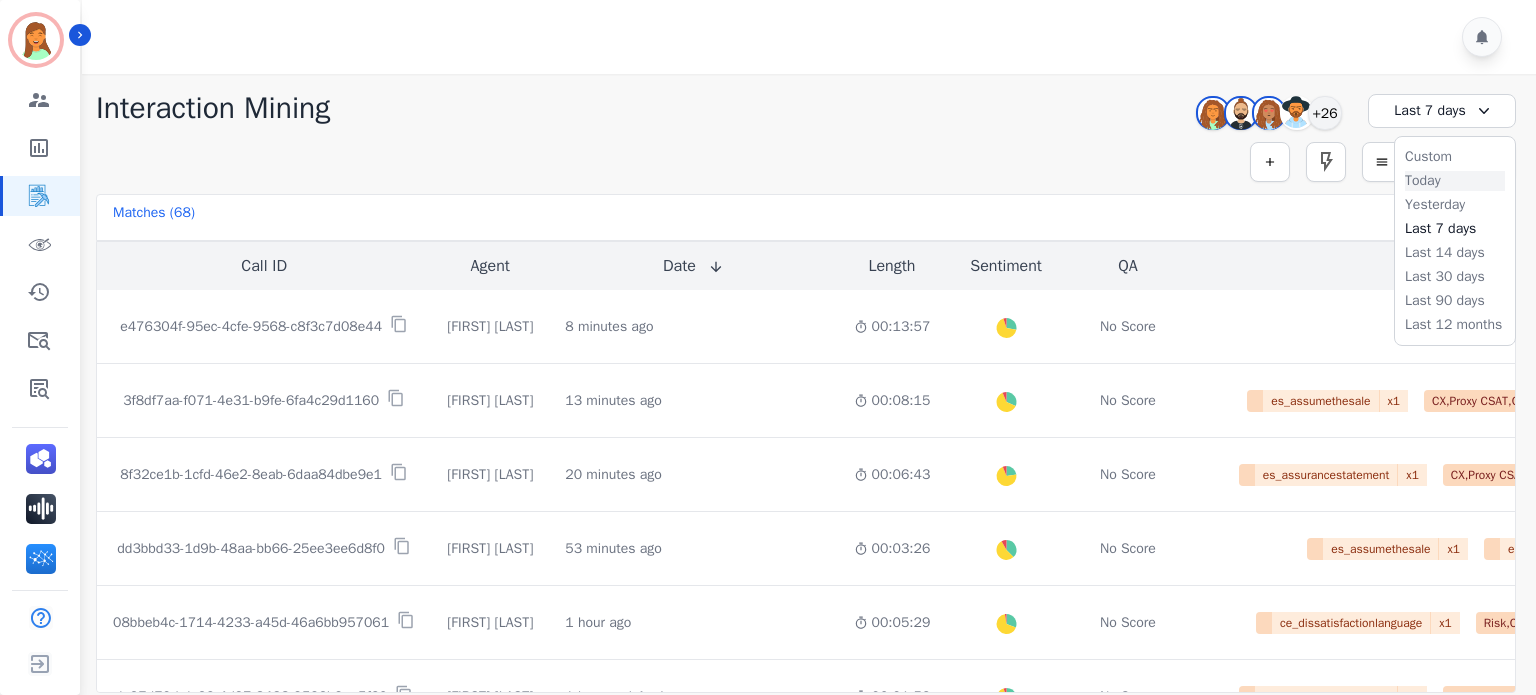 click on "Today" at bounding box center [1455, 181] 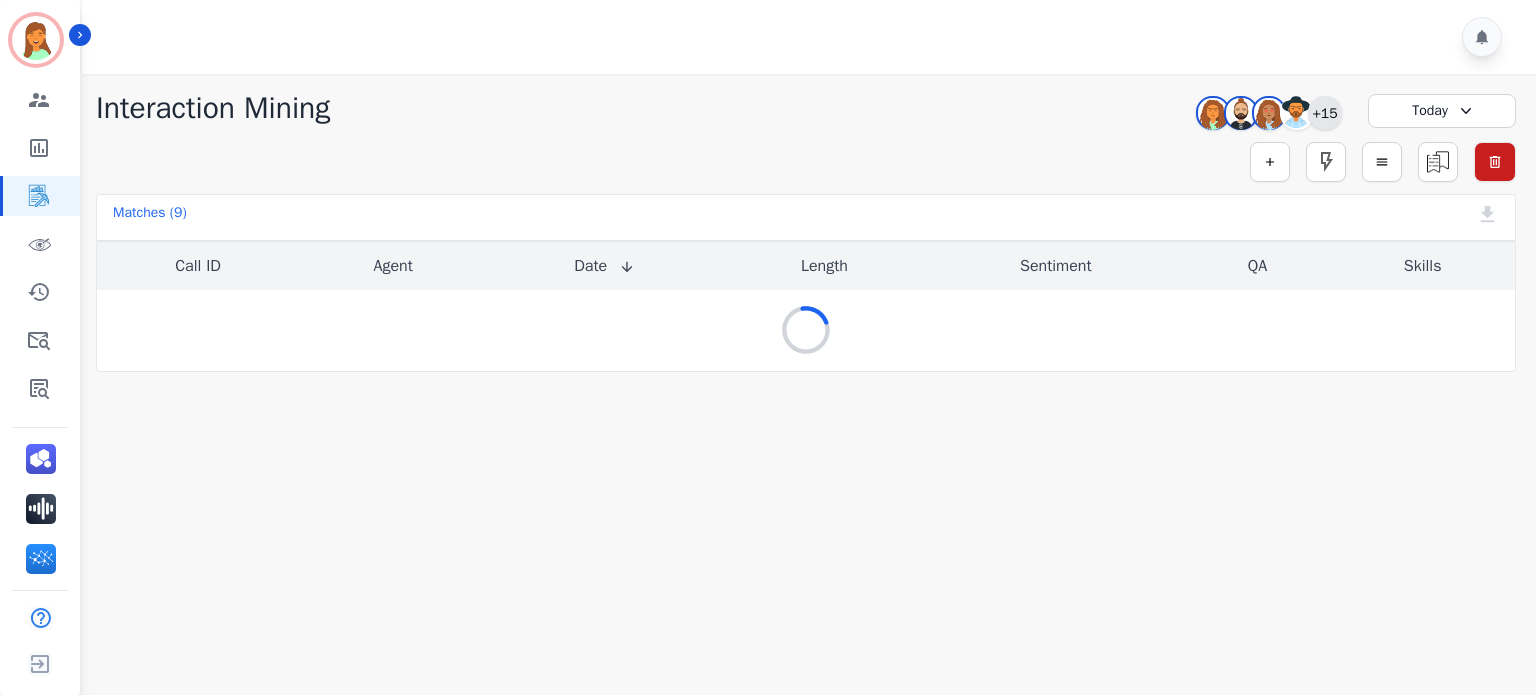 click on "+15" at bounding box center (1325, 113) 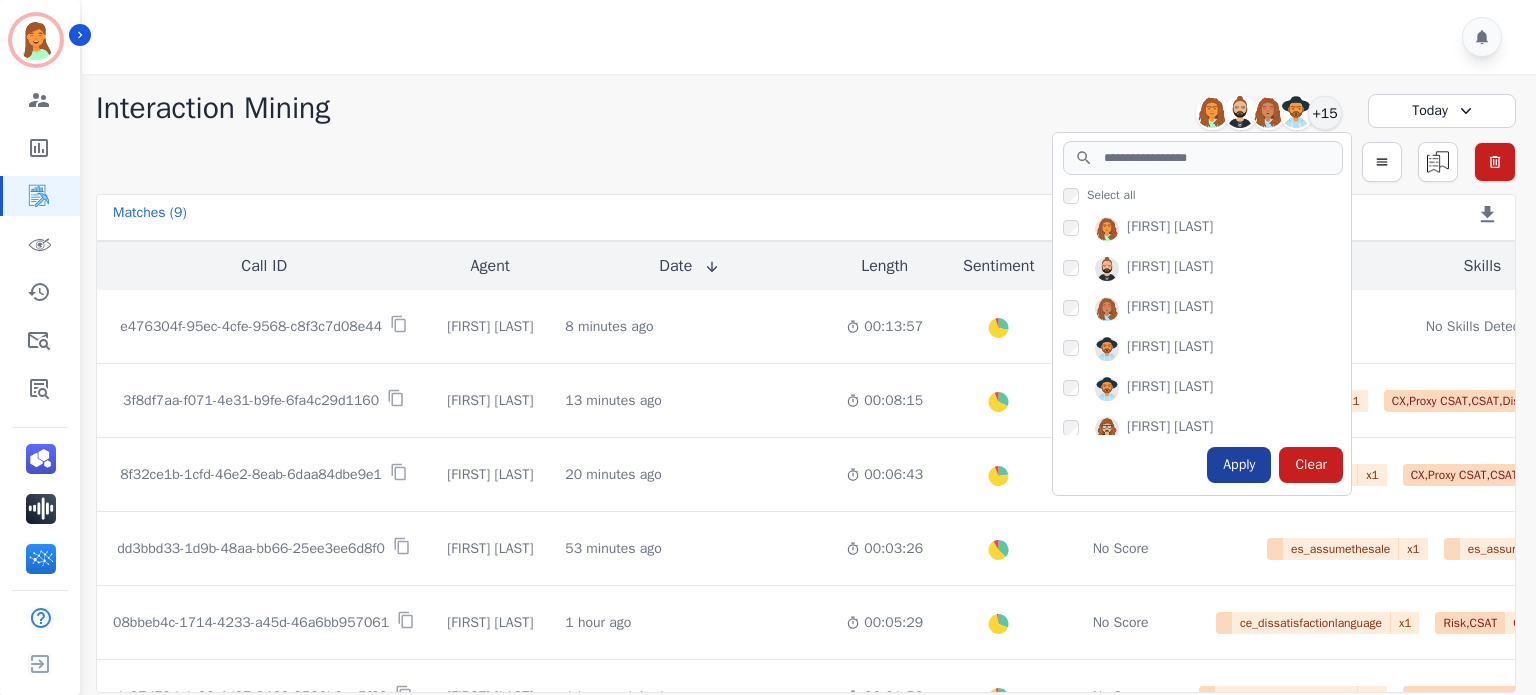 click on "Apply" at bounding box center (1239, 465) 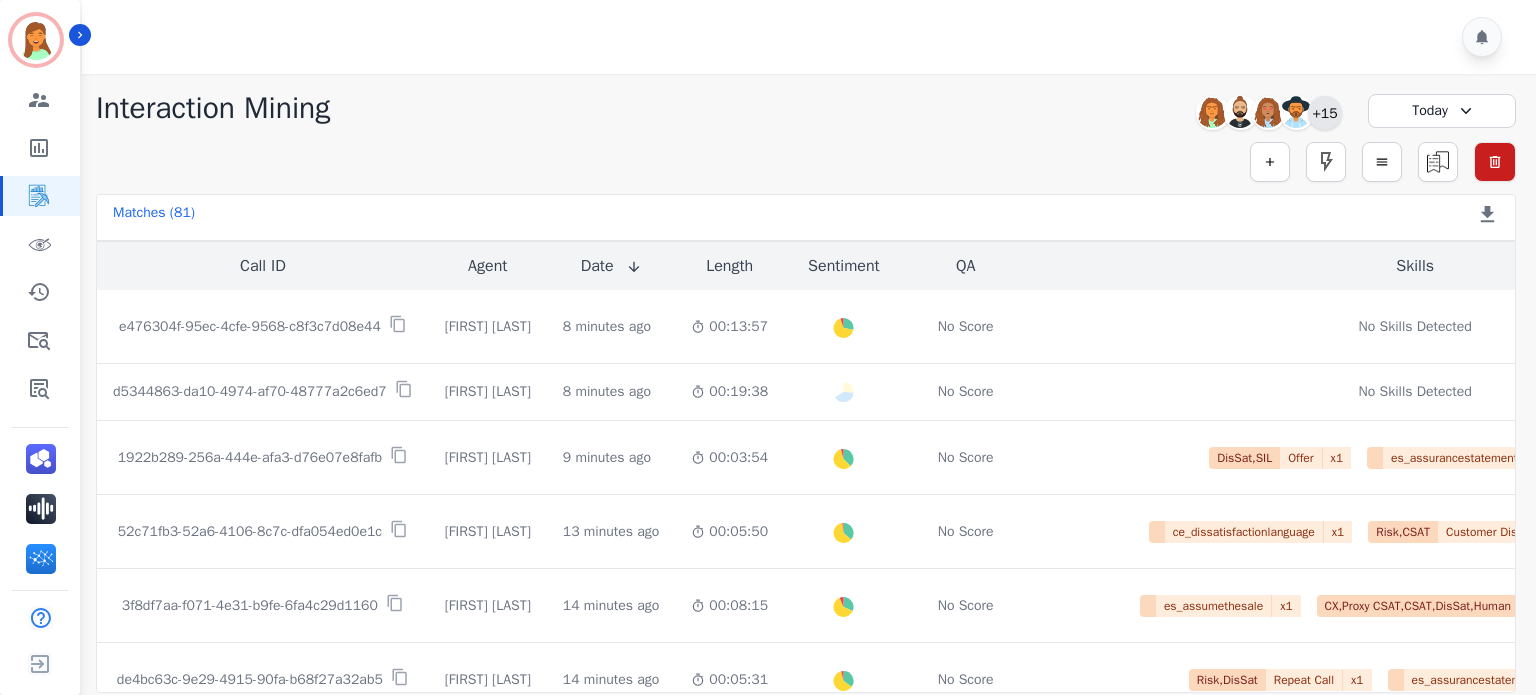 click on "+15" at bounding box center [1325, 113] 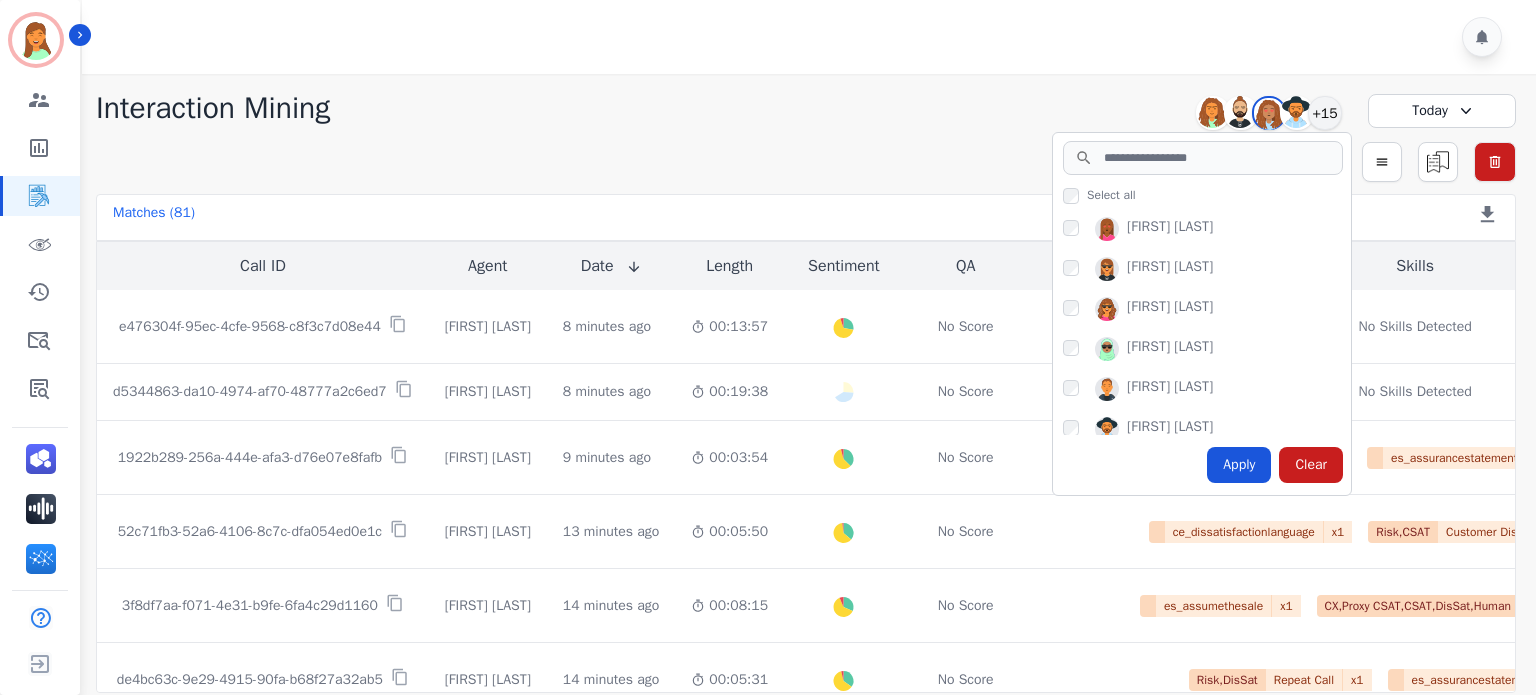 scroll, scrollTop: 533, scrollLeft: 0, axis: vertical 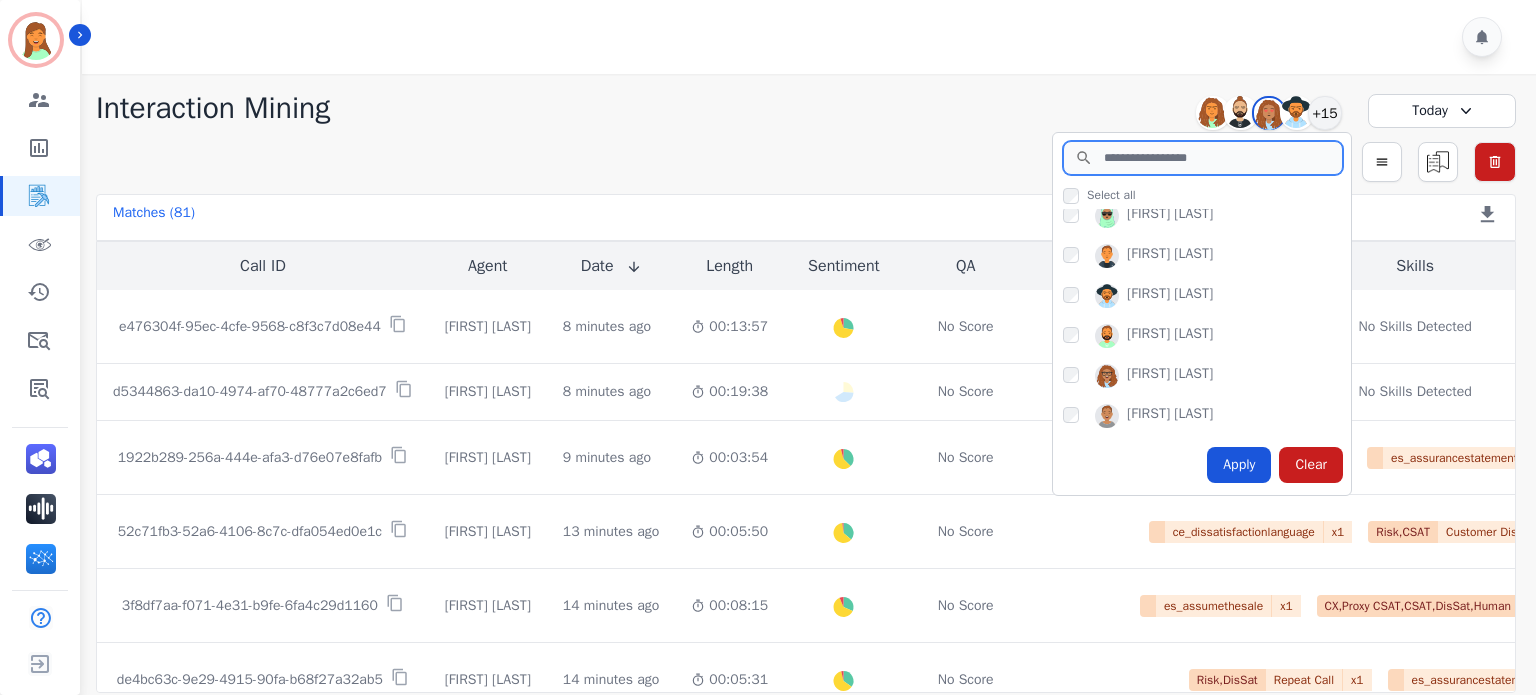 click at bounding box center (1203, 158) 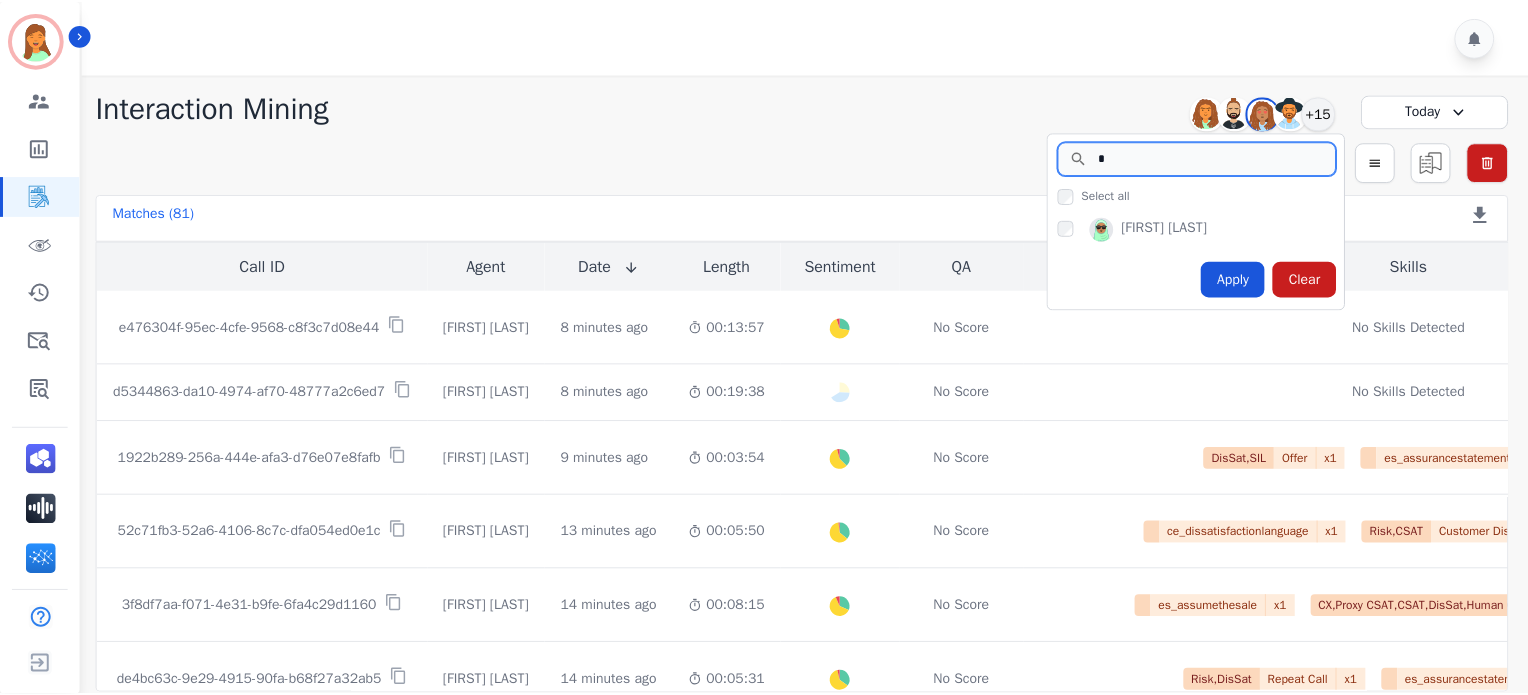 scroll, scrollTop: 0, scrollLeft: 0, axis: both 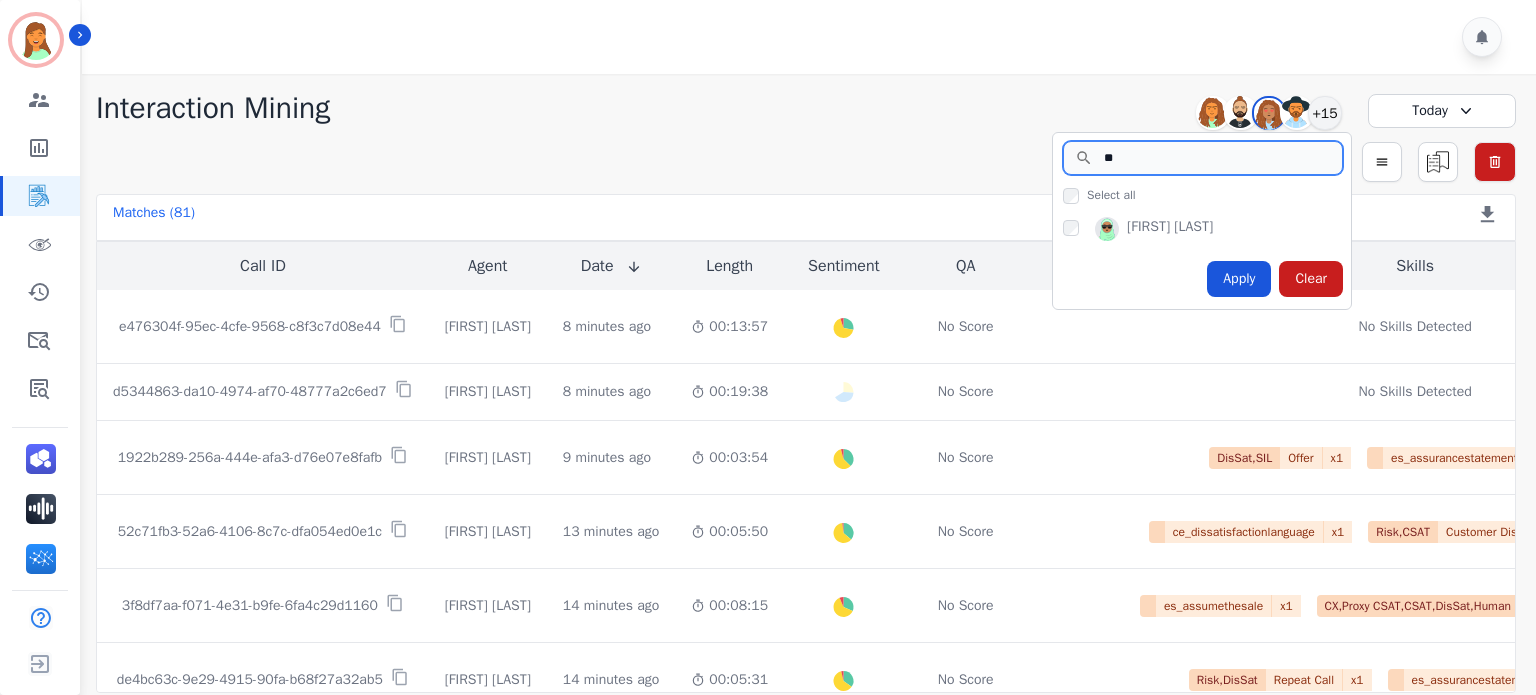 type on "*" 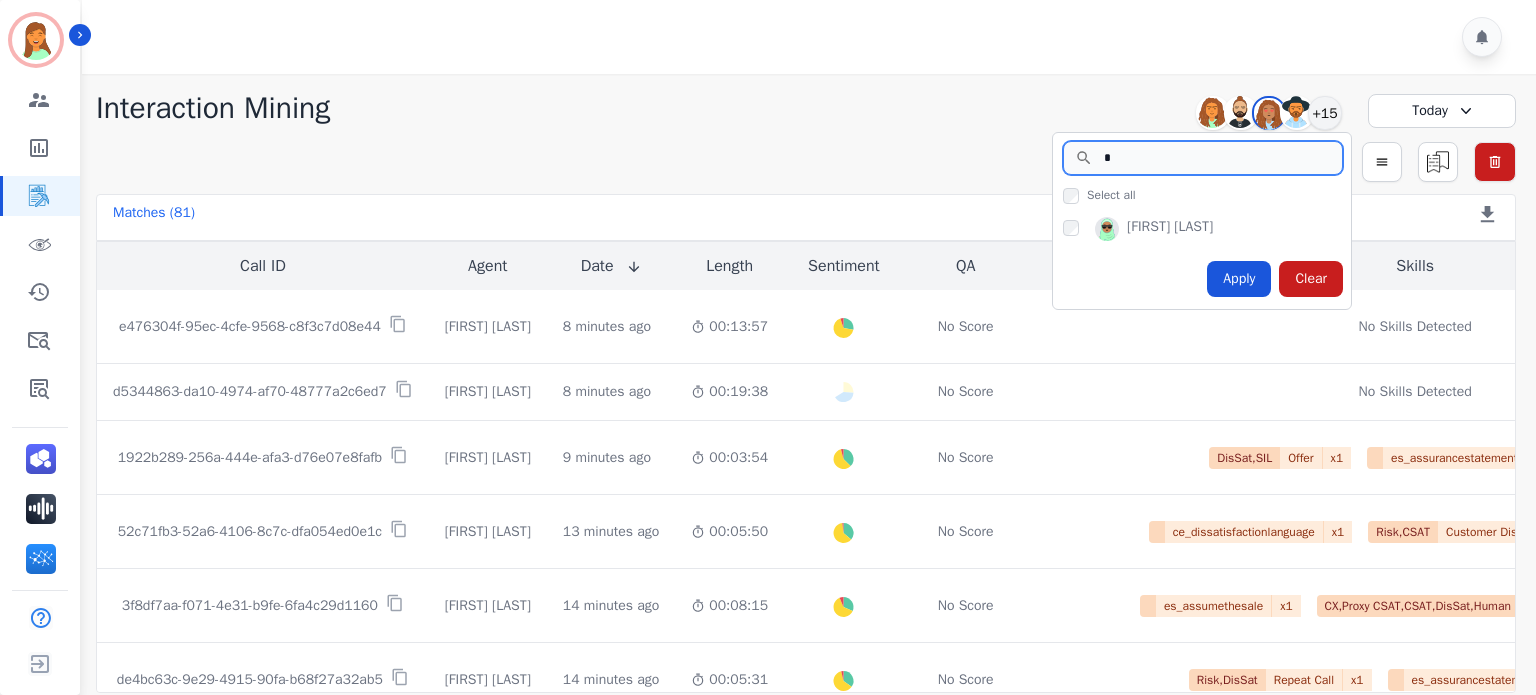 type 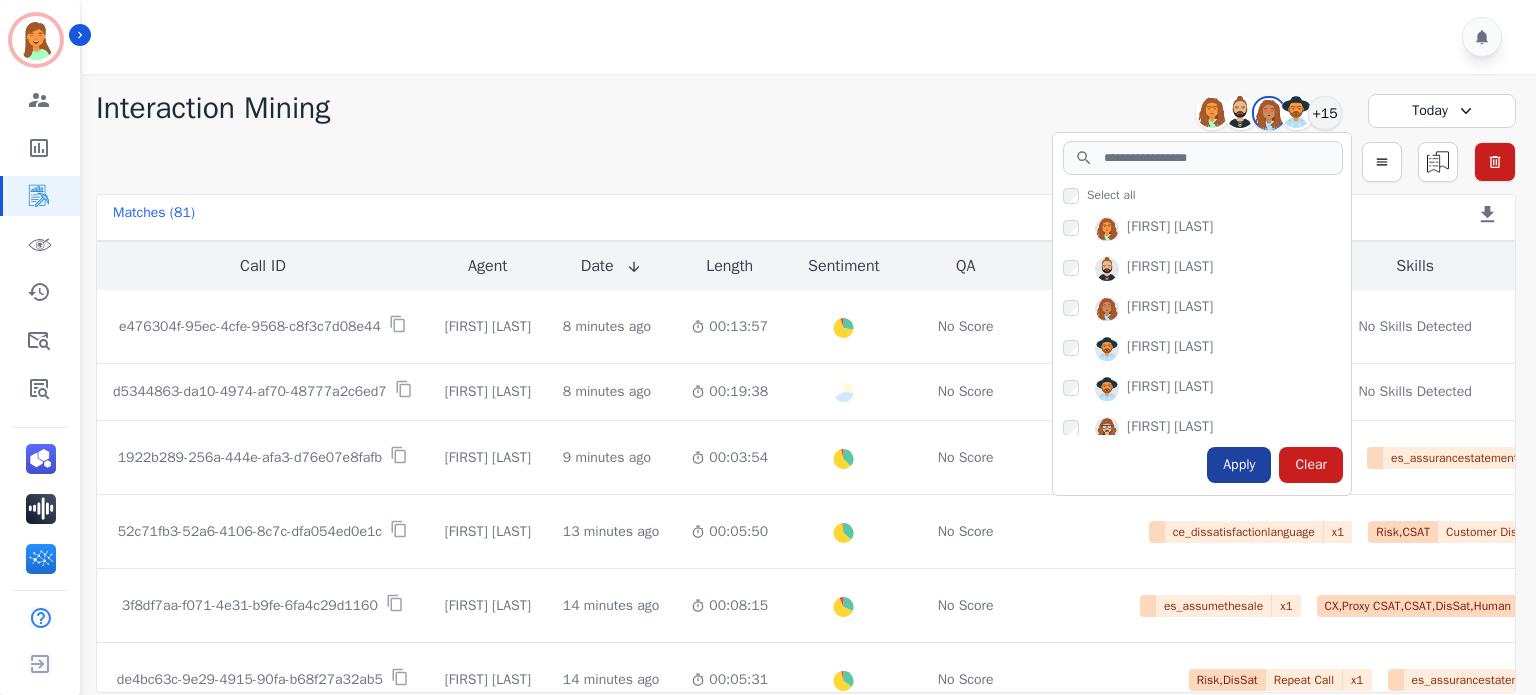 click on "Apply" at bounding box center [1239, 465] 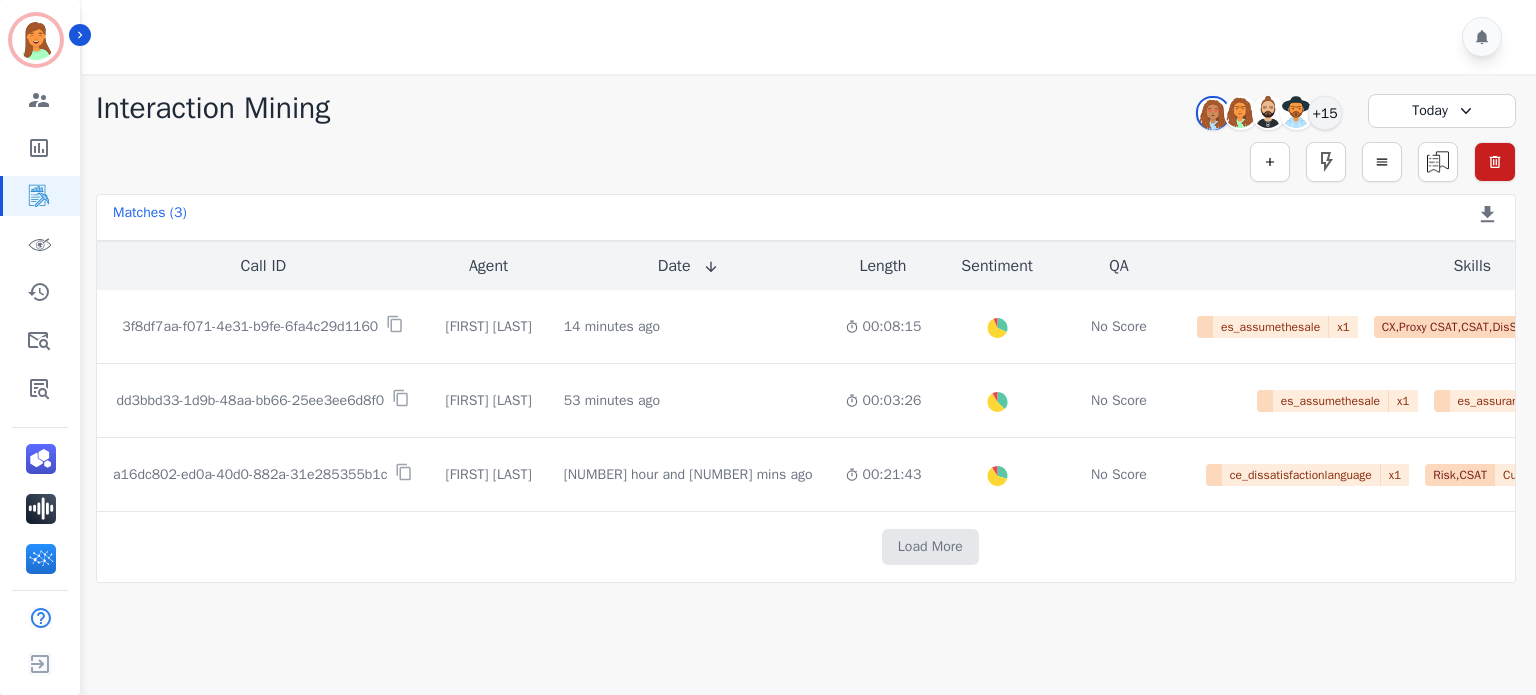 click on "Simple Search           Metric Search           Advanced Search           Saved Rules         Clear Filters" at bounding box center [806, 162] 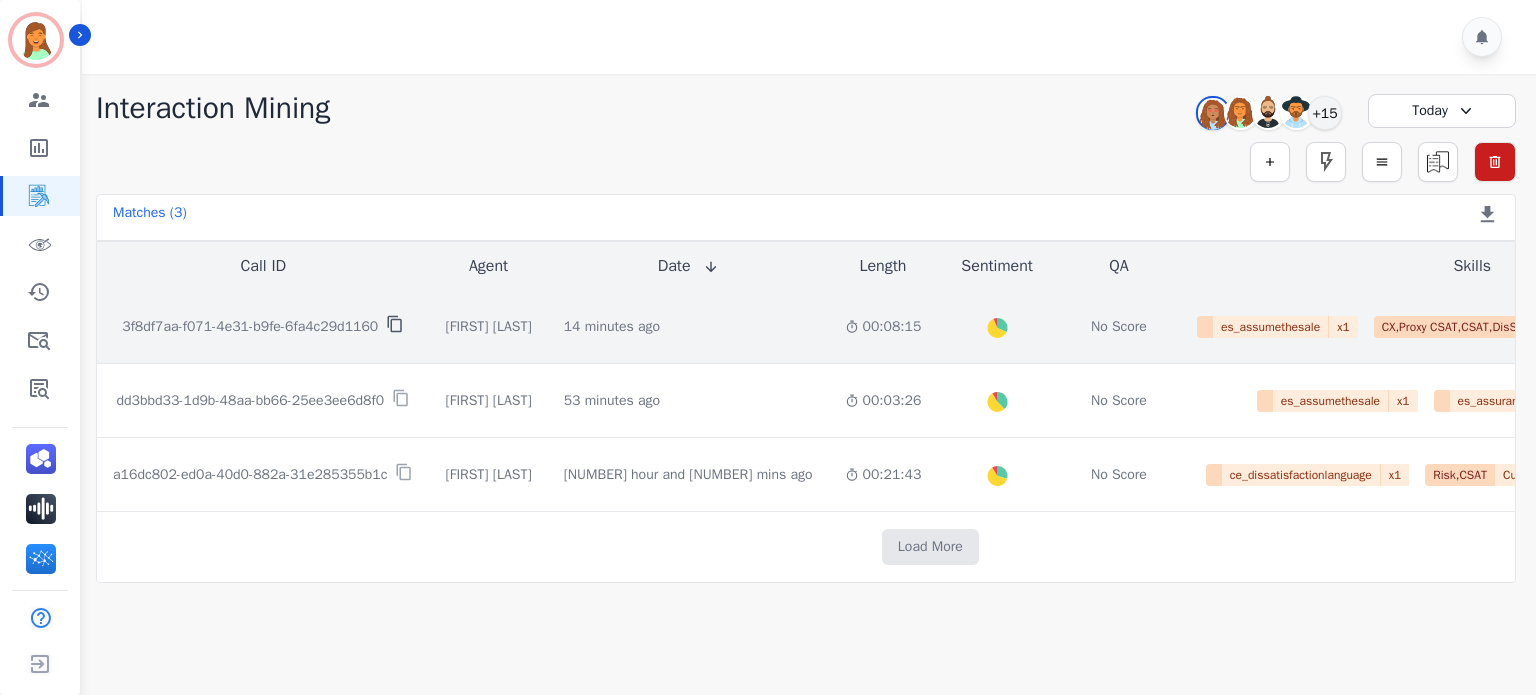 click 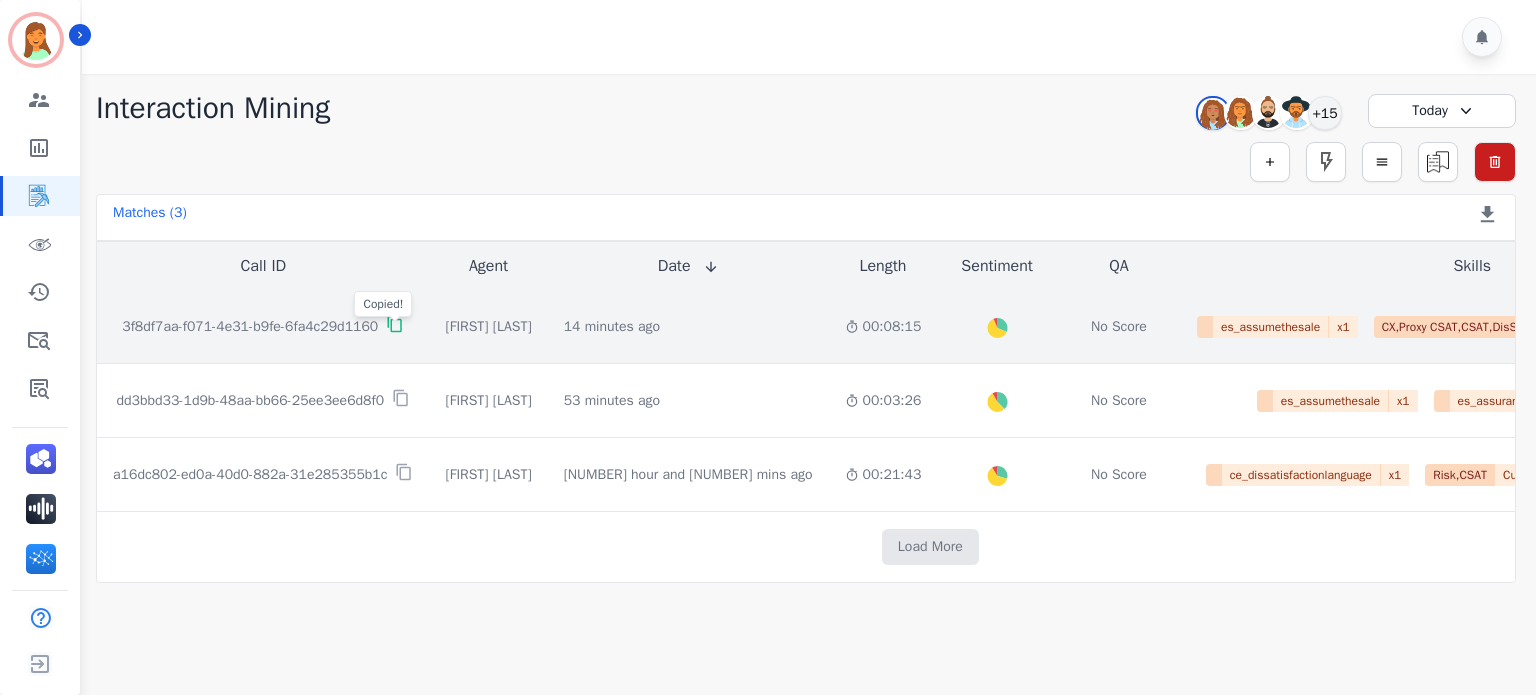 click on "[NUMBER] minutes ago   Start at: Fri, Aug 8th, 2025 - 11:32am" 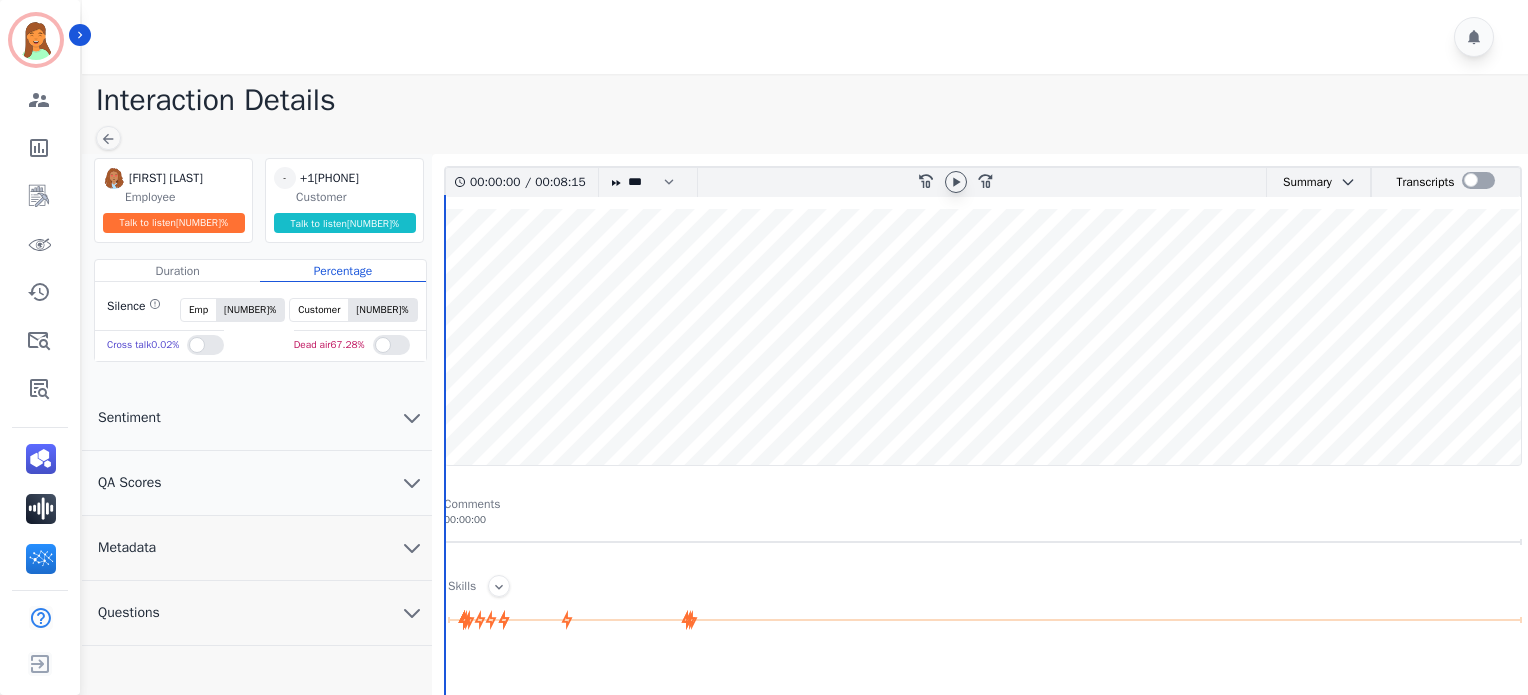 click 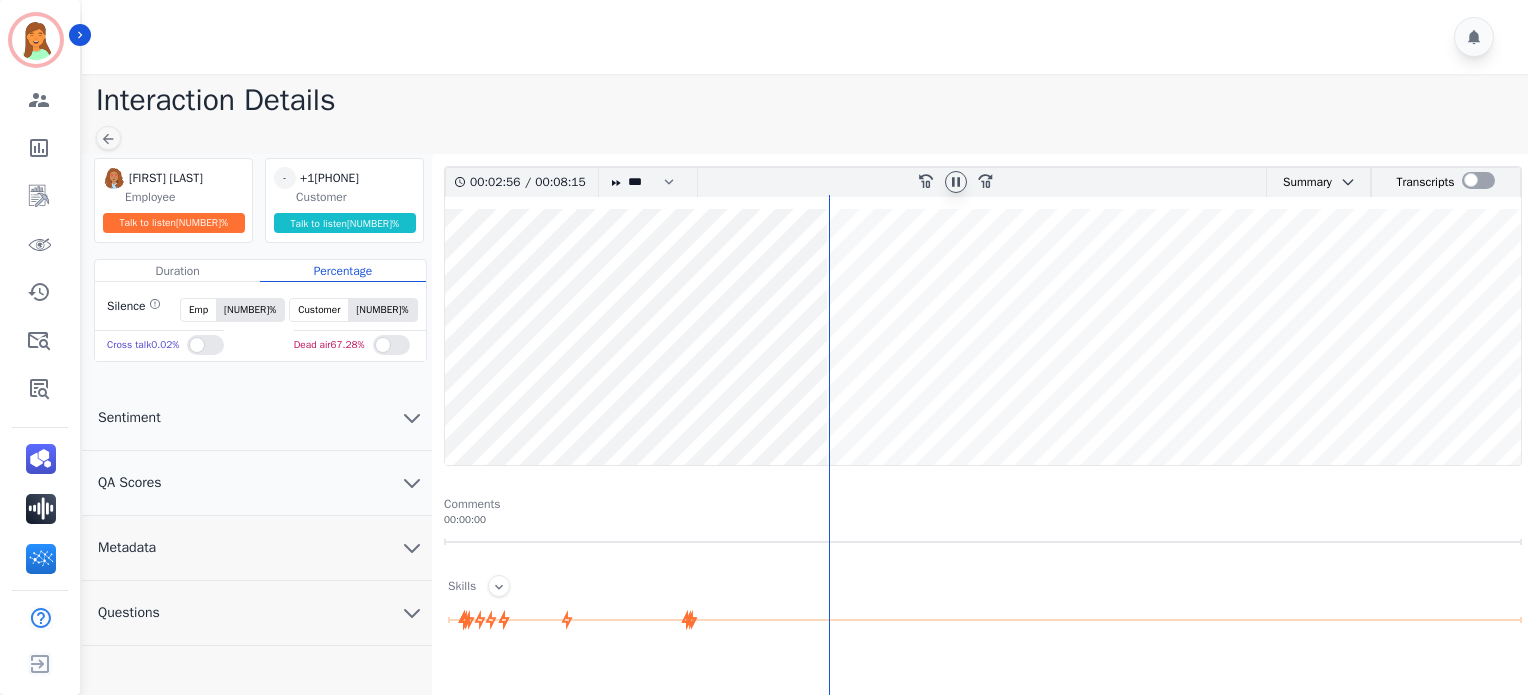 click at bounding box center (983, 337) 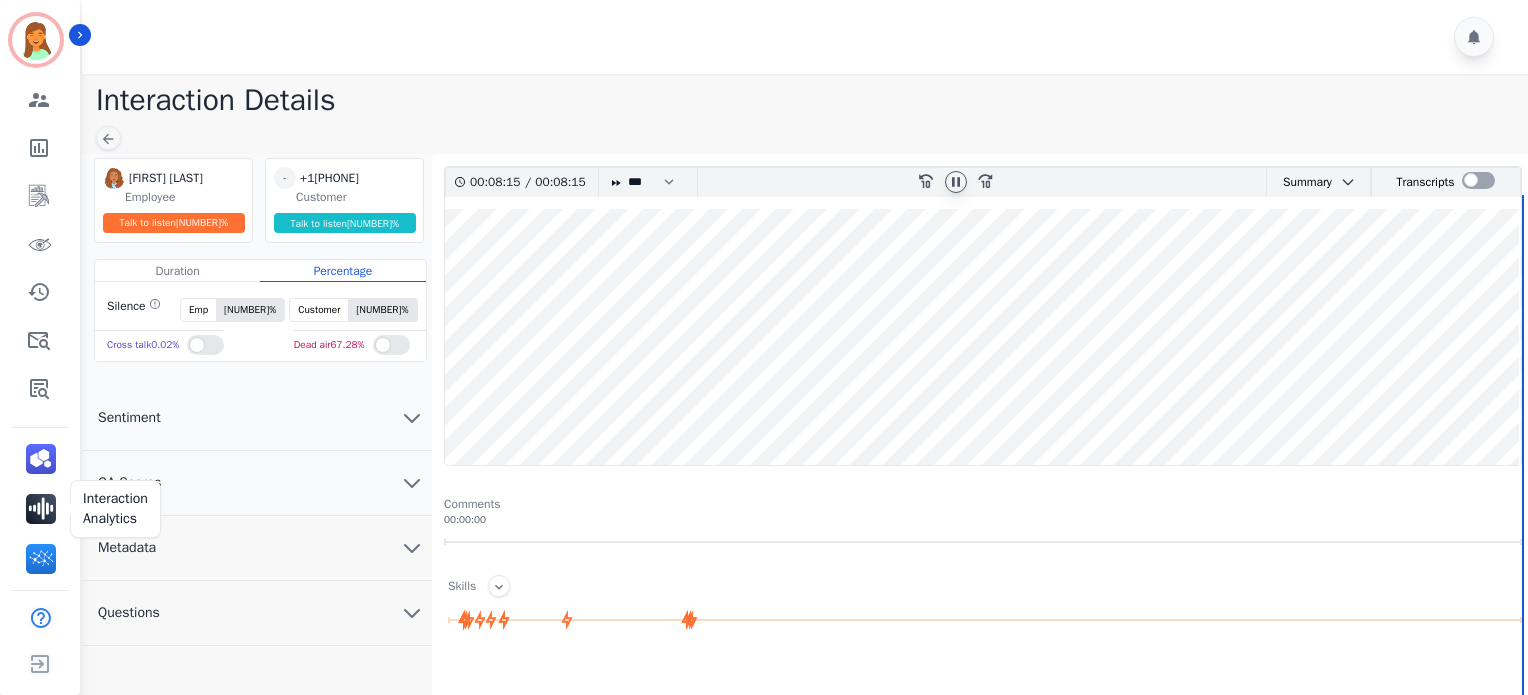 click on "EngageHQ           Interaction Analytics           FocalPoints" at bounding box center [40, 504] 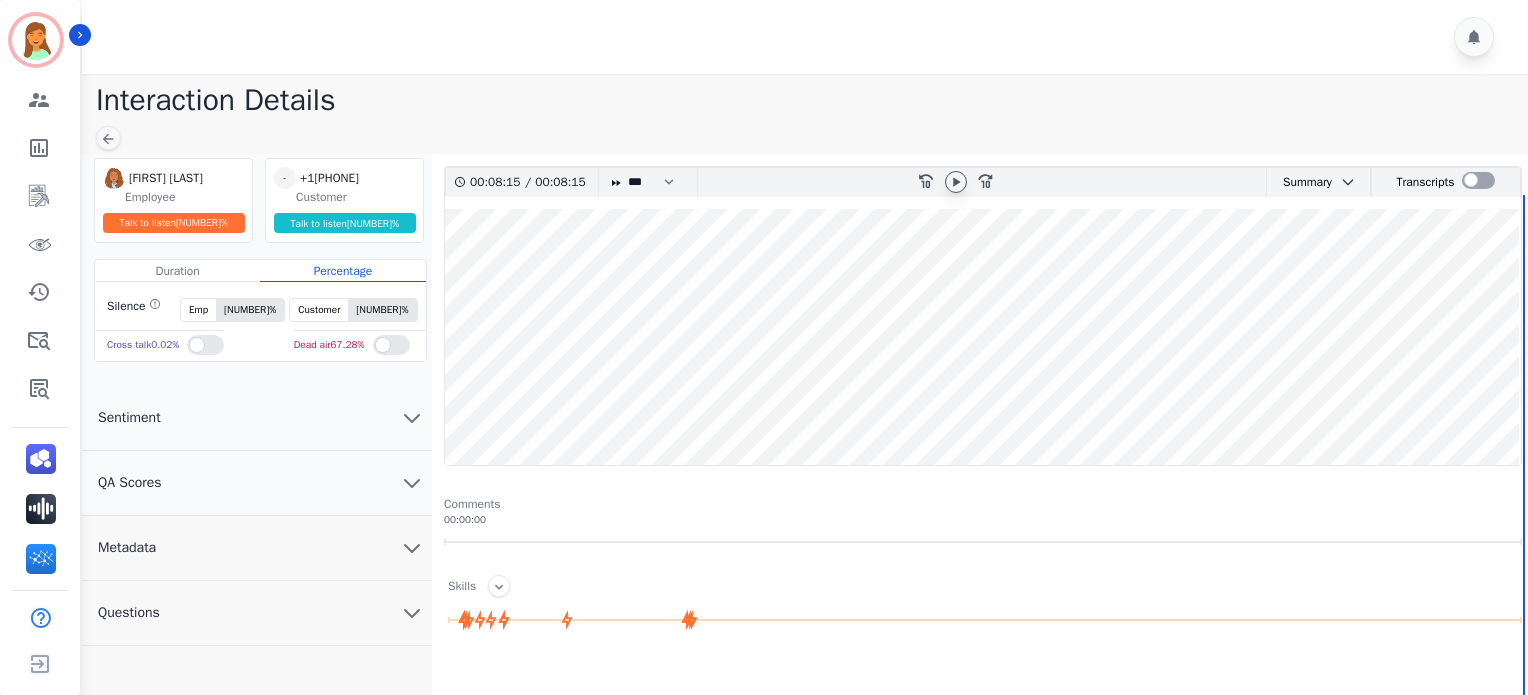 click at bounding box center [983, 337] 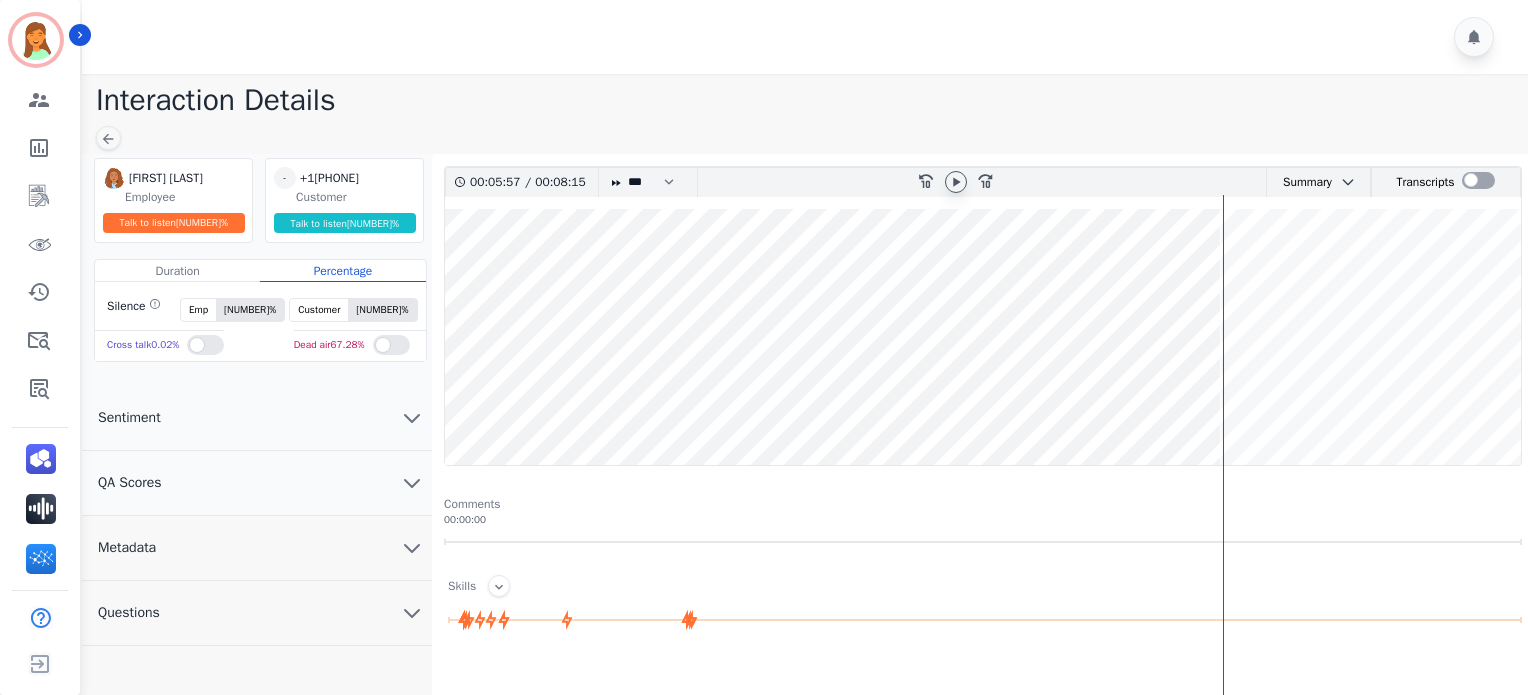 click 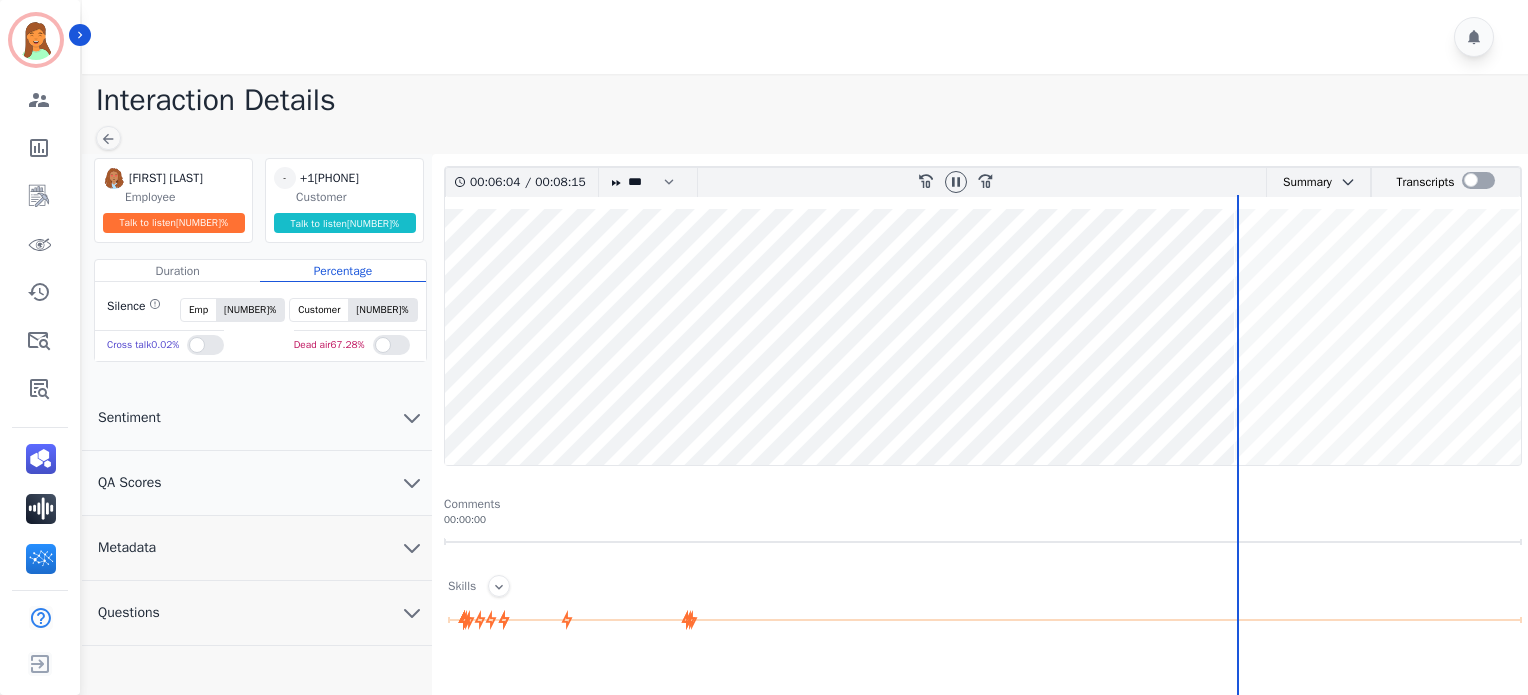 drag, startPoint x: 959, startPoint y: 184, endPoint x: 880, endPoint y: 582, distance: 405.7647 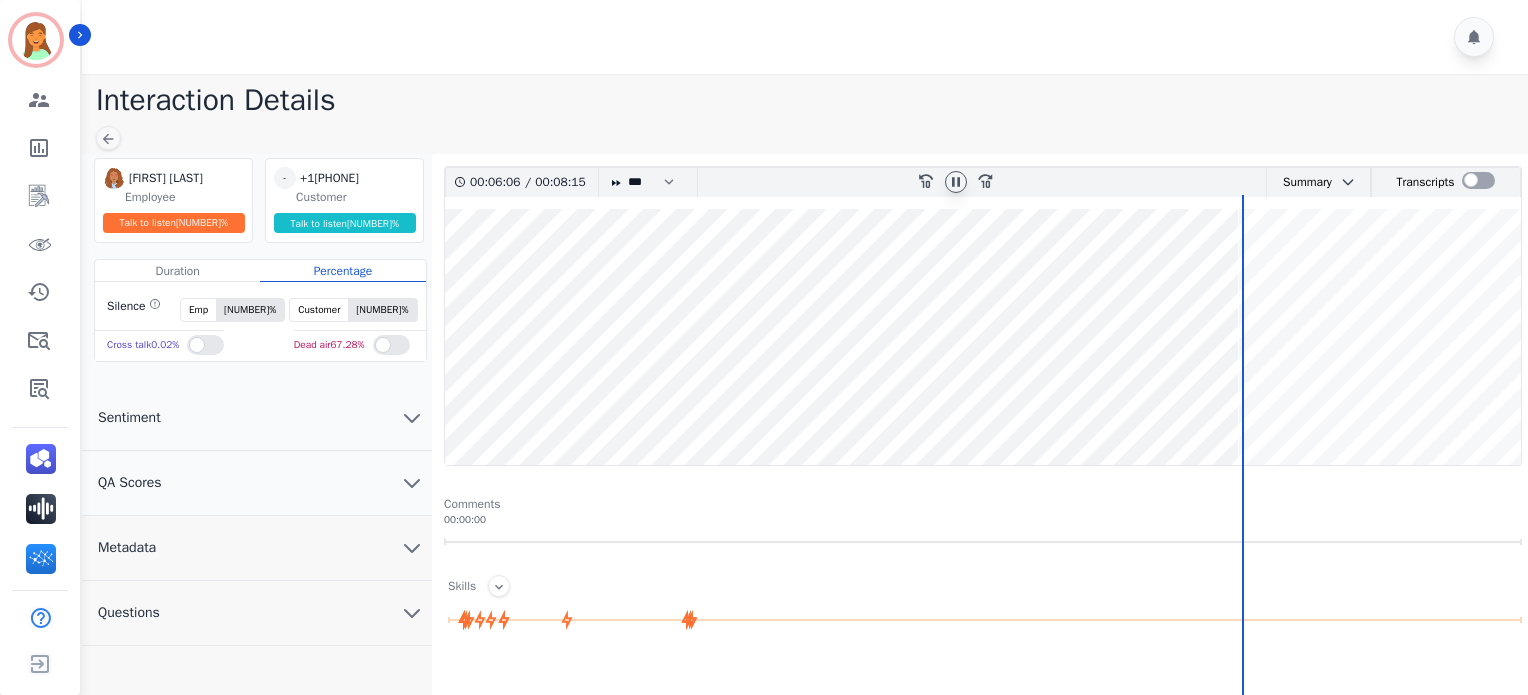 click 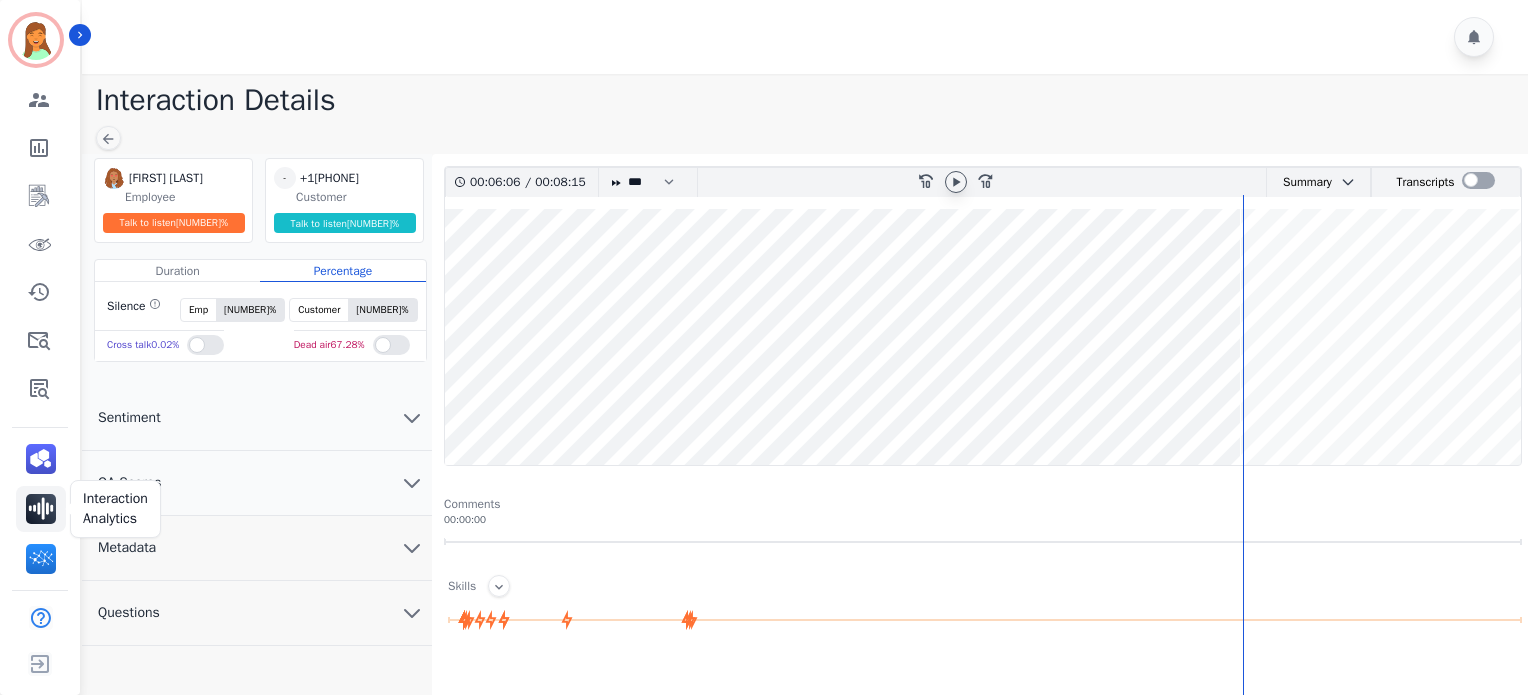 click at bounding box center [41, 509] 